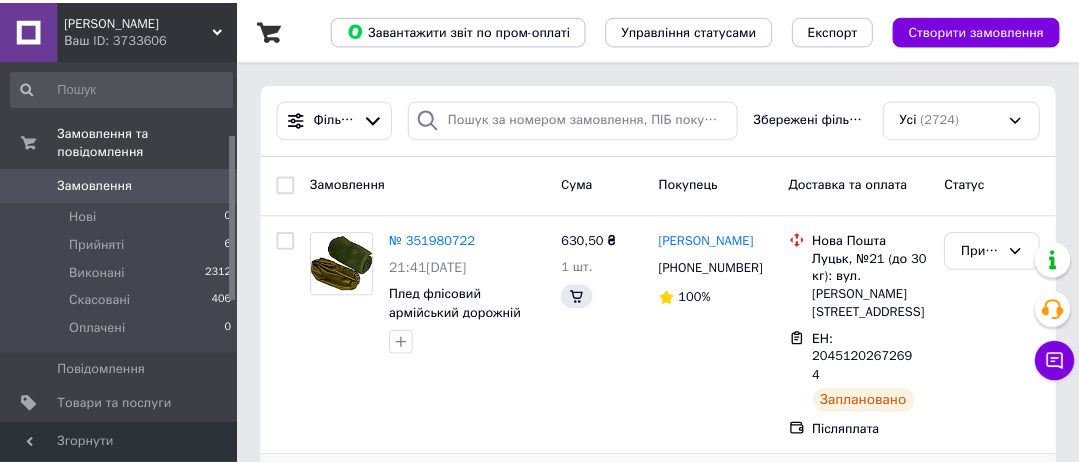 scroll, scrollTop: 182, scrollLeft: 0, axis: vertical 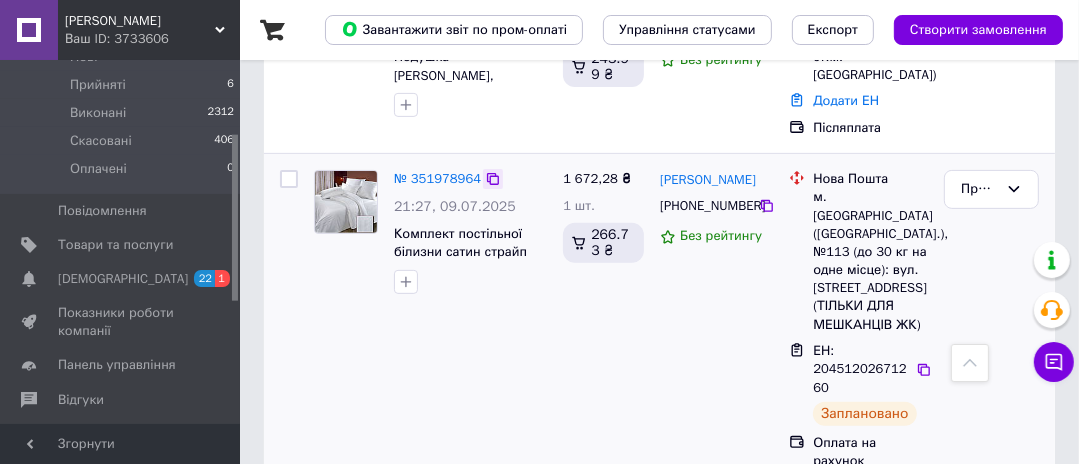 click 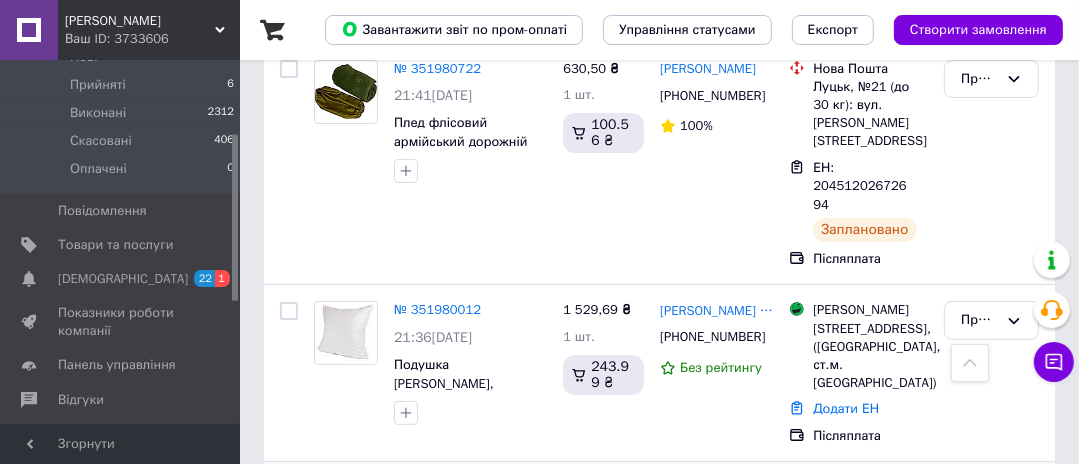 scroll, scrollTop: 160, scrollLeft: 0, axis: vertical 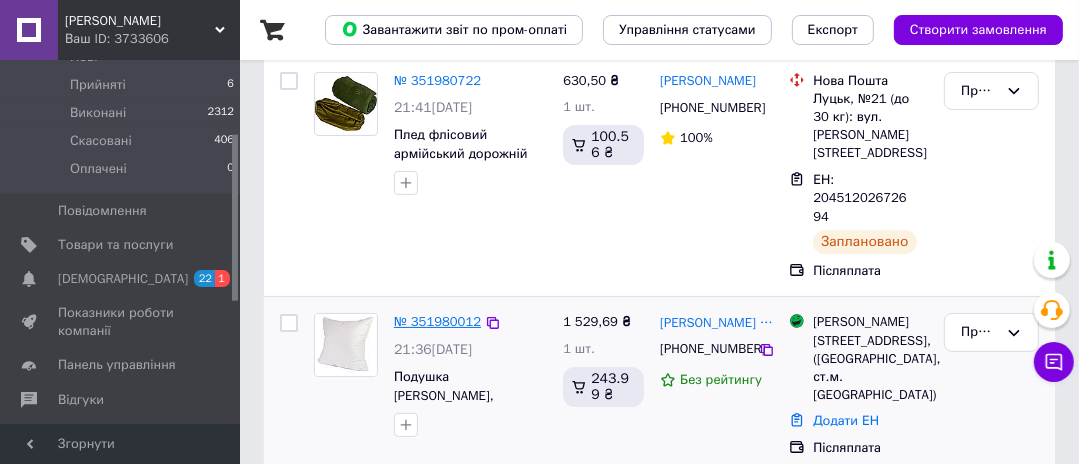 click on "№ 351980012" at bounding box center (437, 321) 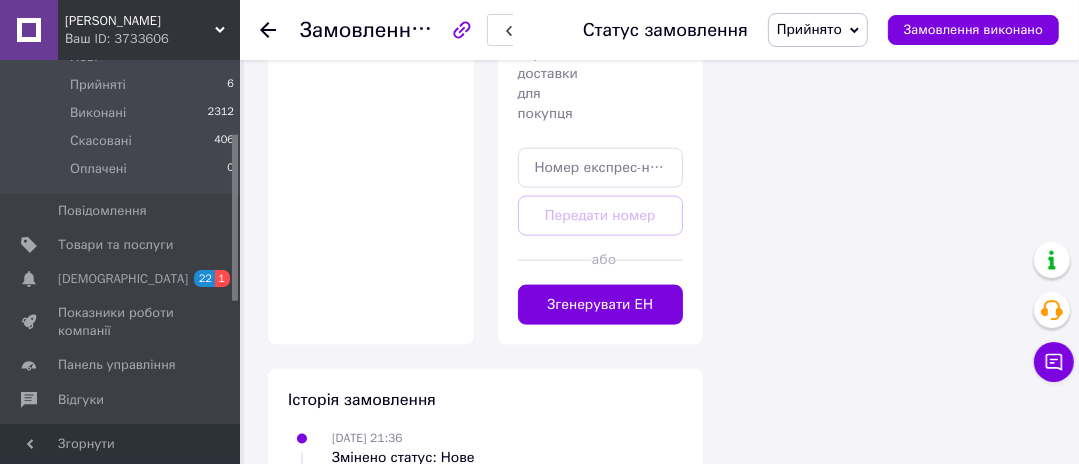 scroll, scrollTop: 1936, scrollLeft: 0, axis: vertical 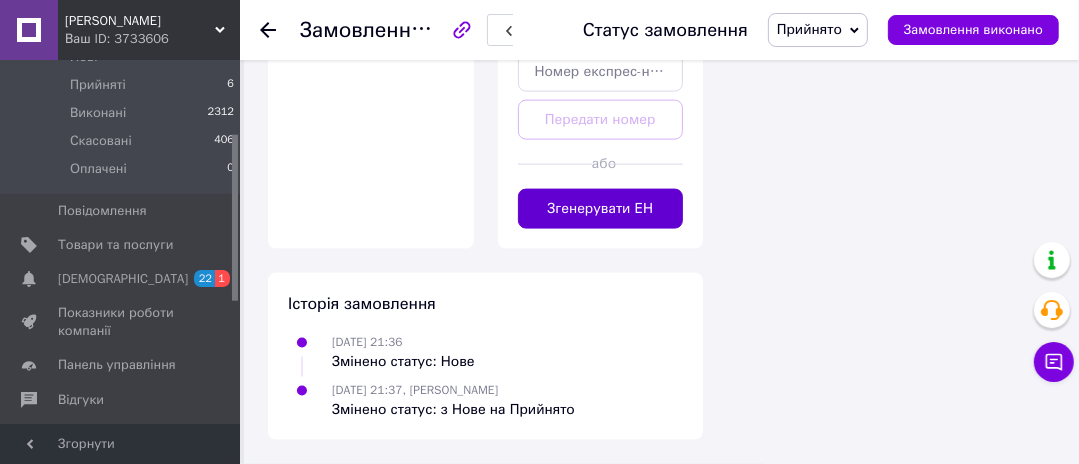 click on "Згенерувати ЕН" at bounding box center (601, 209) 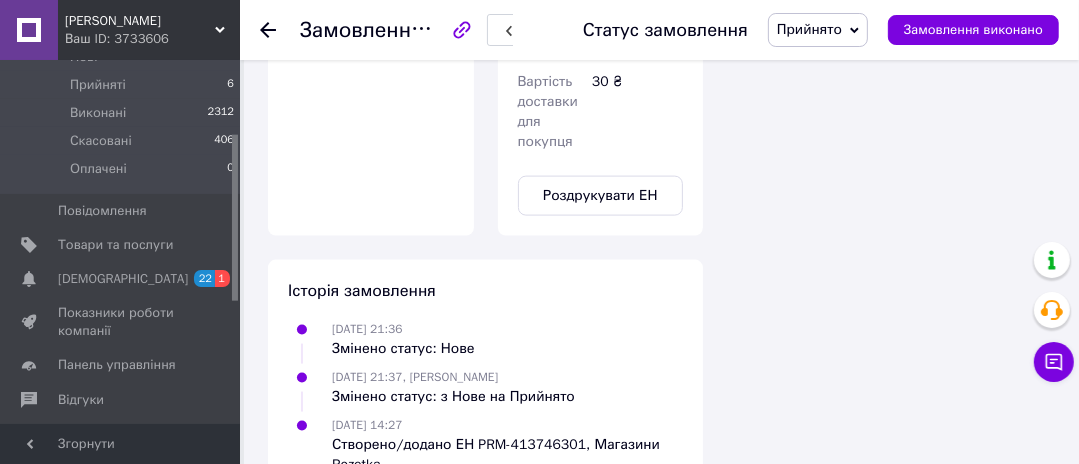 scroll, scrollTop: 1936, scrollLeft: 0, axis: vertical 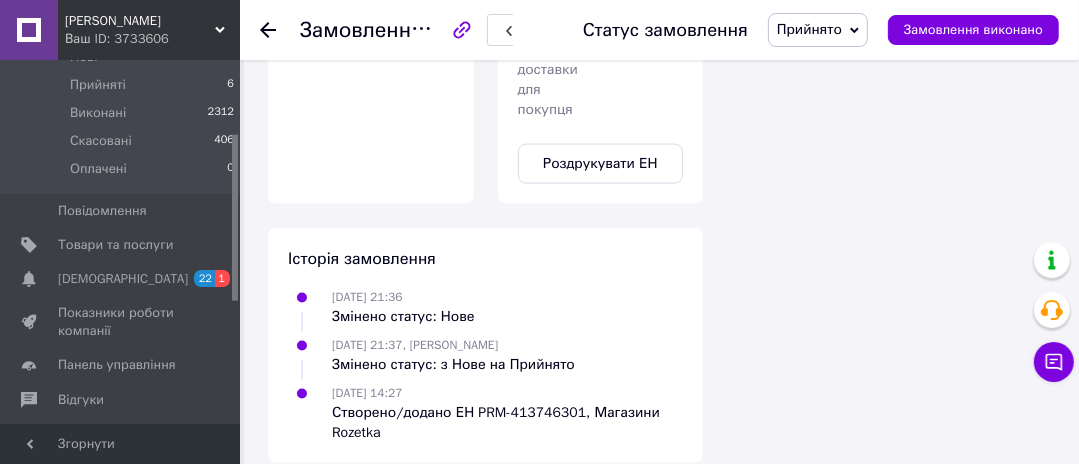 click 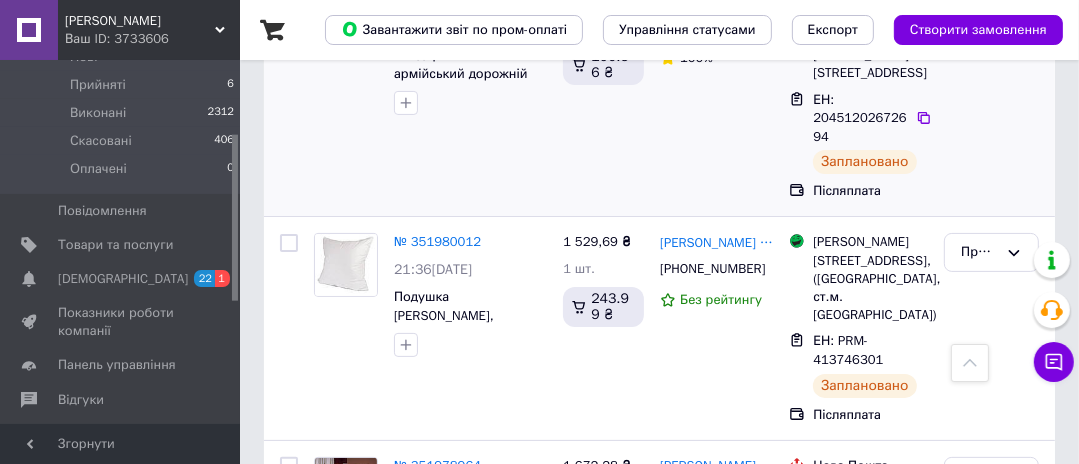 scroll, scrollTop: 80, scrollLeft: 0, axis: vertical 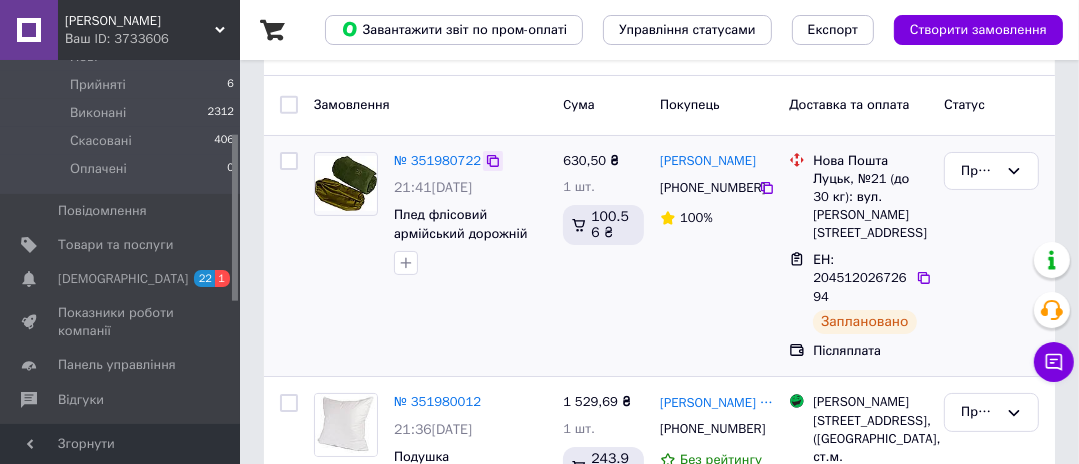 click 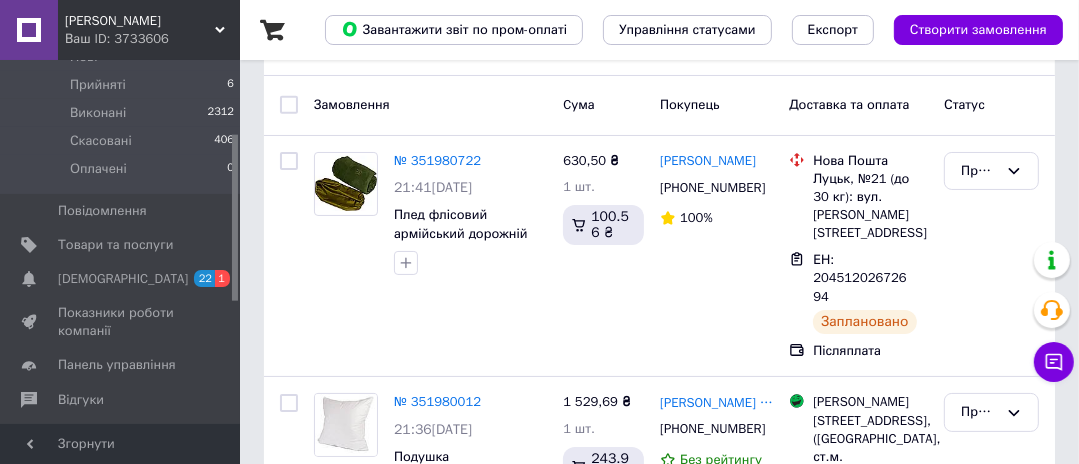 click 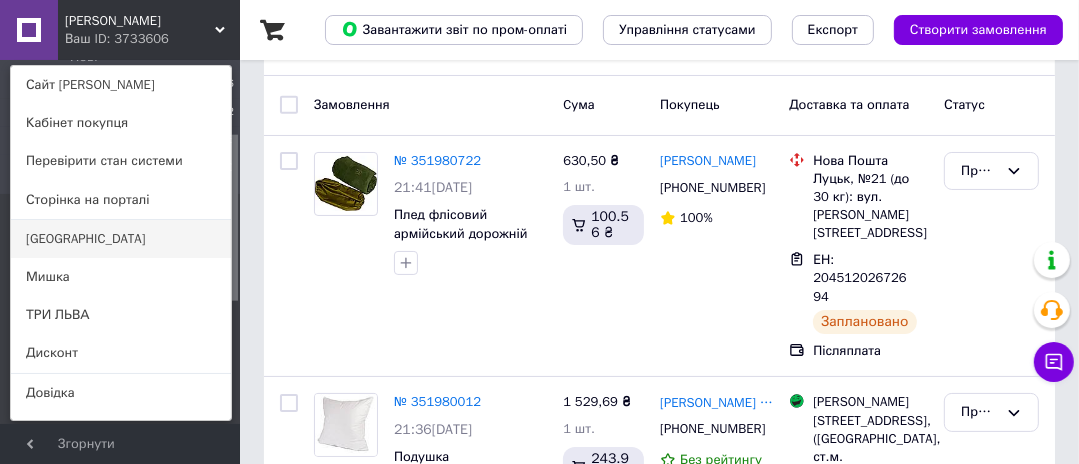 click on "[GEOGRAPHIC_DATA]" at bounding box center (121, 239) 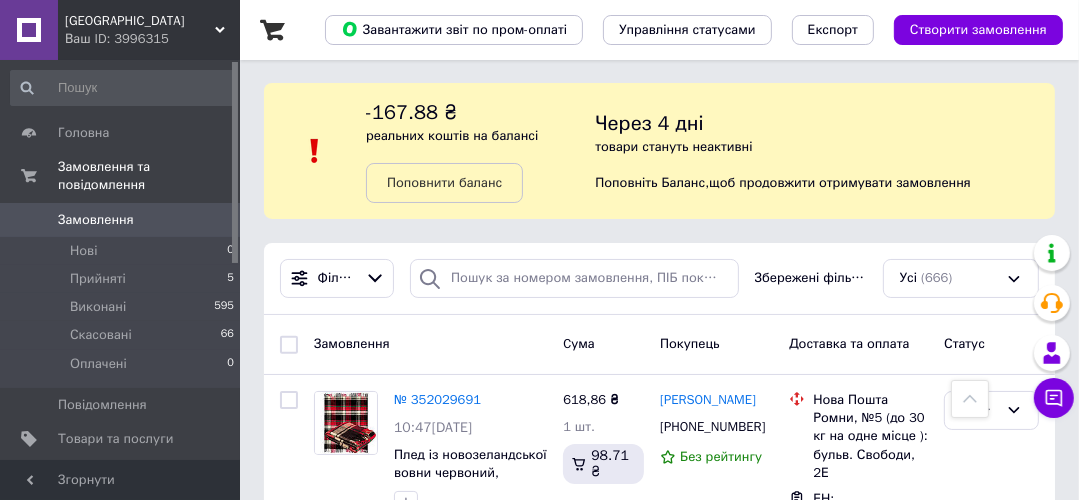 scroll, scrollTop: 0, scrollLeft: 0, axis: both 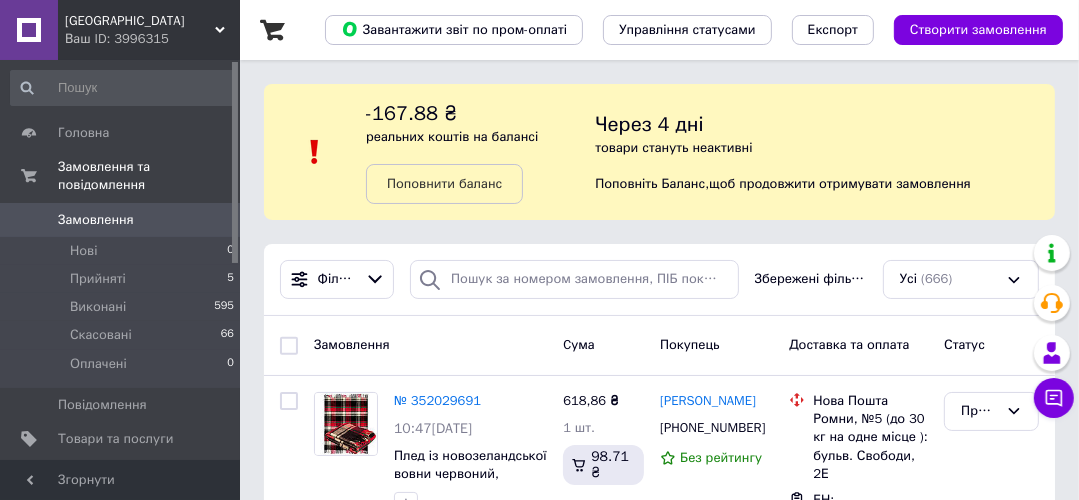 click on "Ярославе Ваш ID: 3996315" at bounding box center (149, 30) 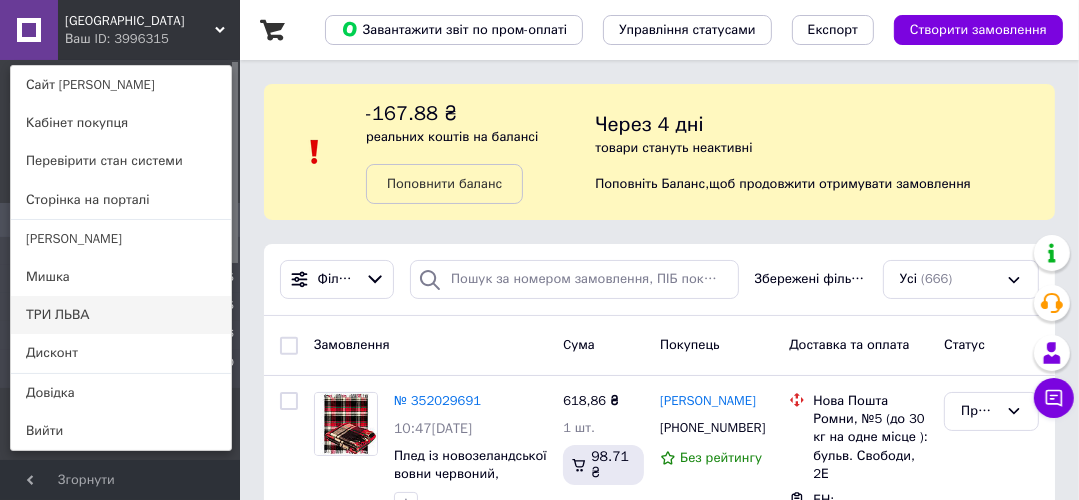 click on "ТРИ ЛЬВА" at bounding box center [121, 315] 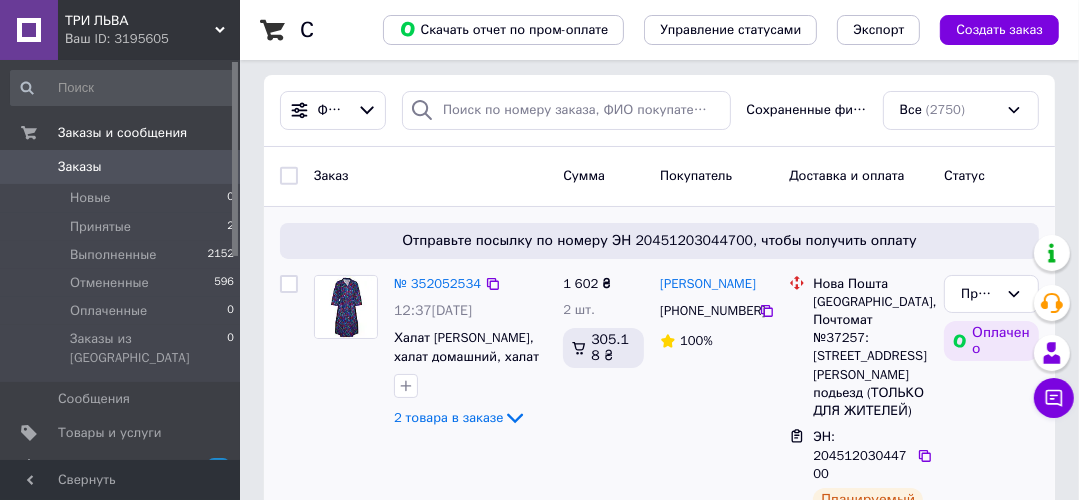 scroll, scrollTop: 0, scrollLeft: 0, axis: both 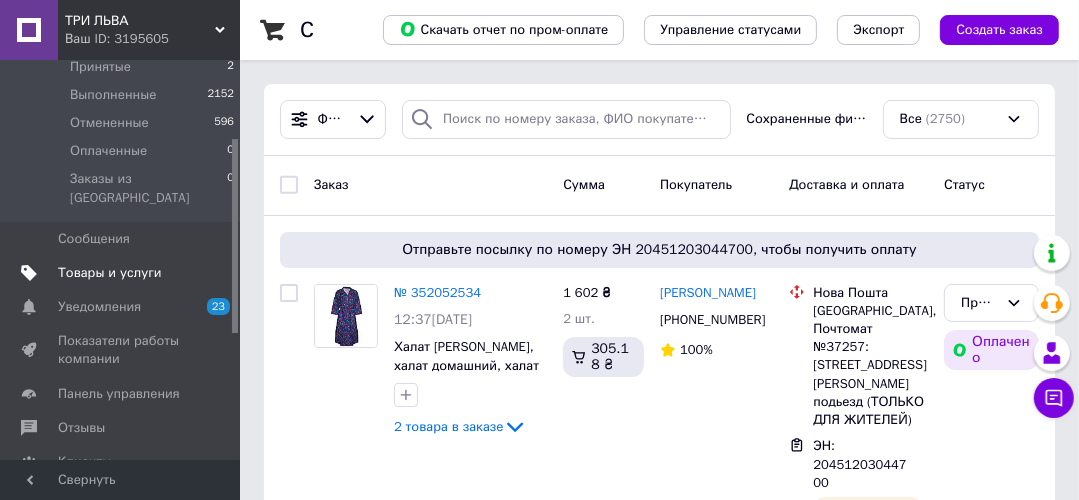 click on "Товары и услуги" at bounding box center [110, 273] 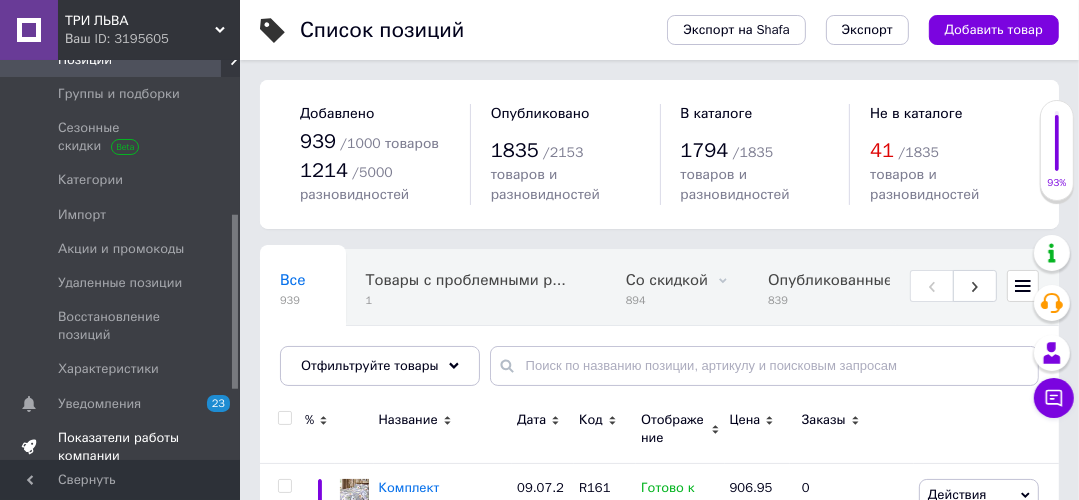 scroll, scrollTop: 400, scrollLeft: 0, axis: vertical 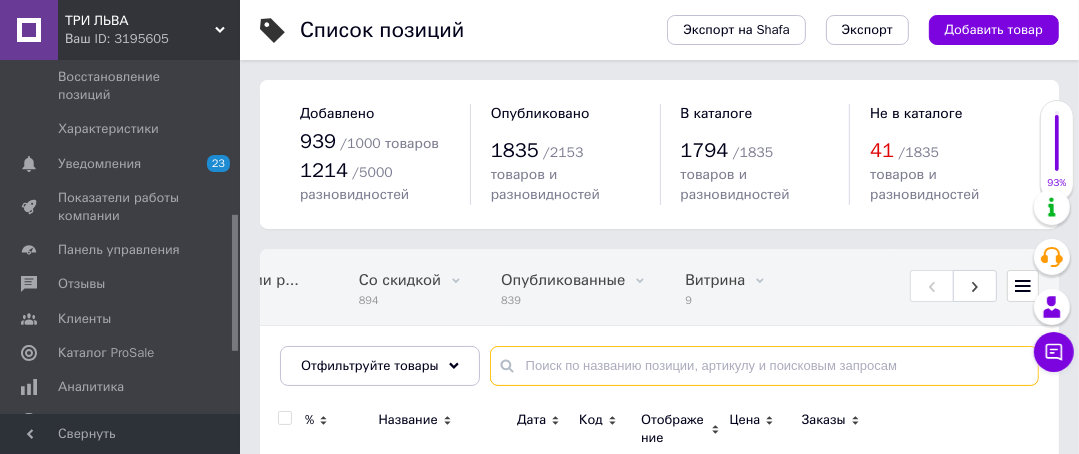 click at bounding box center [764, 366] 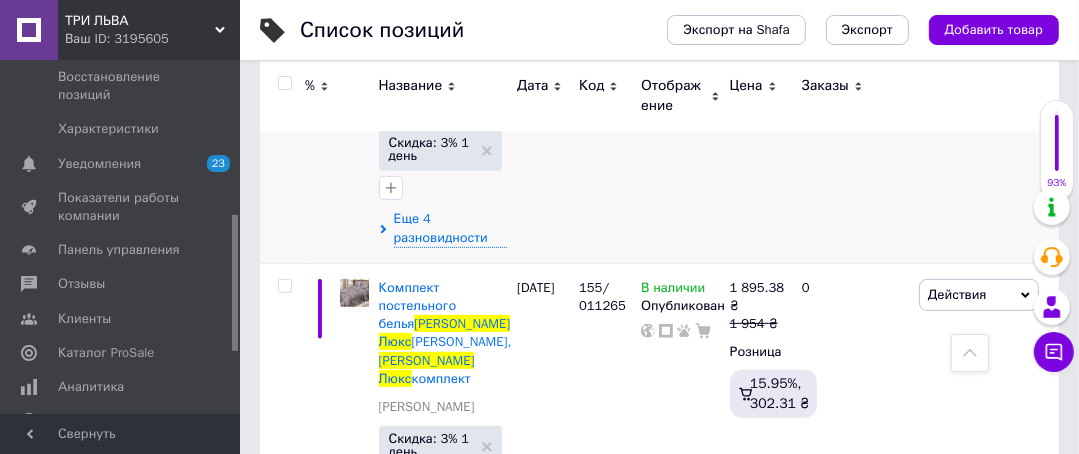 scroll, scrollTop: 560, scrollLeft: 0, axis: vertical 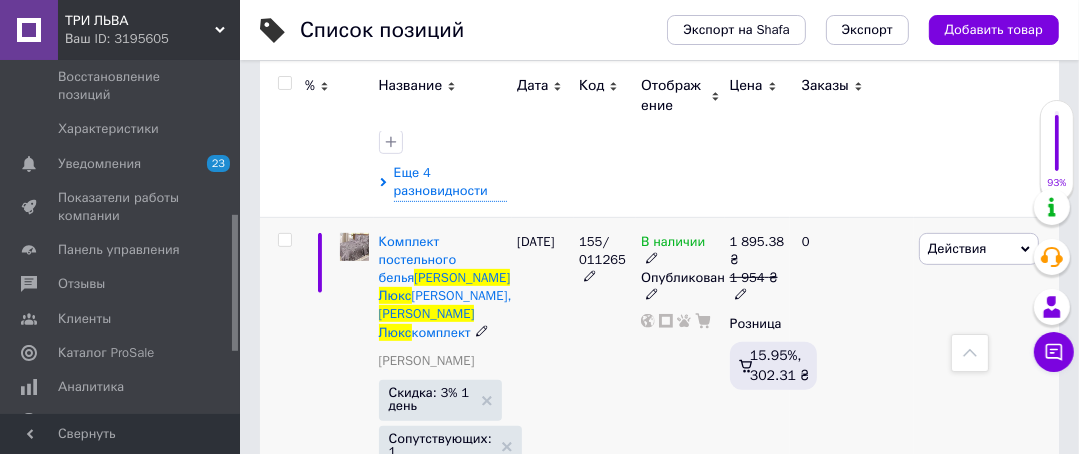 type on "сатин люкс" 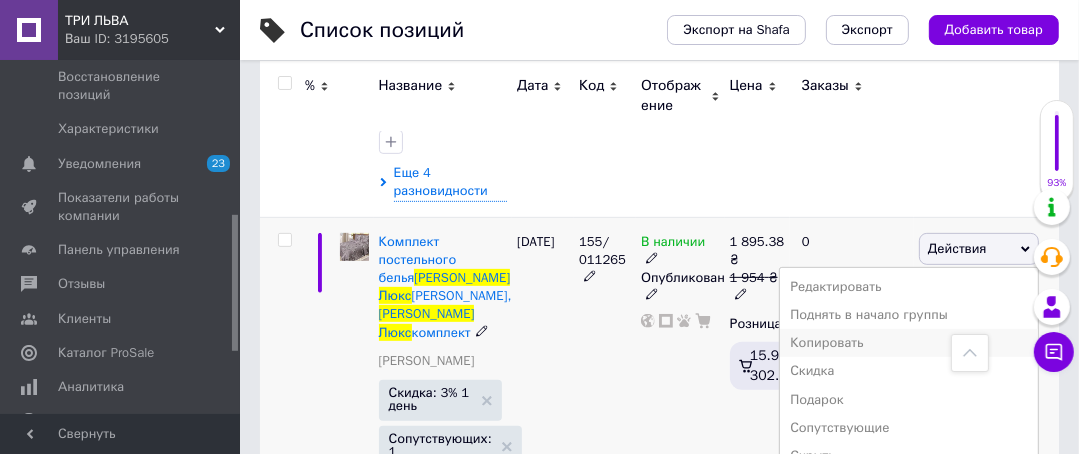 click on "Копировать" at bounding box center [909, 343] 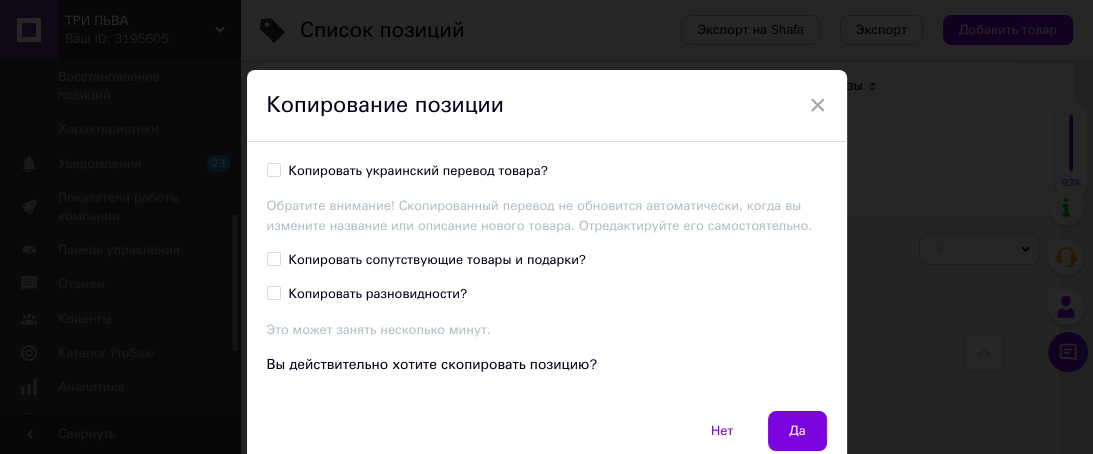 click on "Копировать украинский перевод товара?" at bounding box center (273, 169) 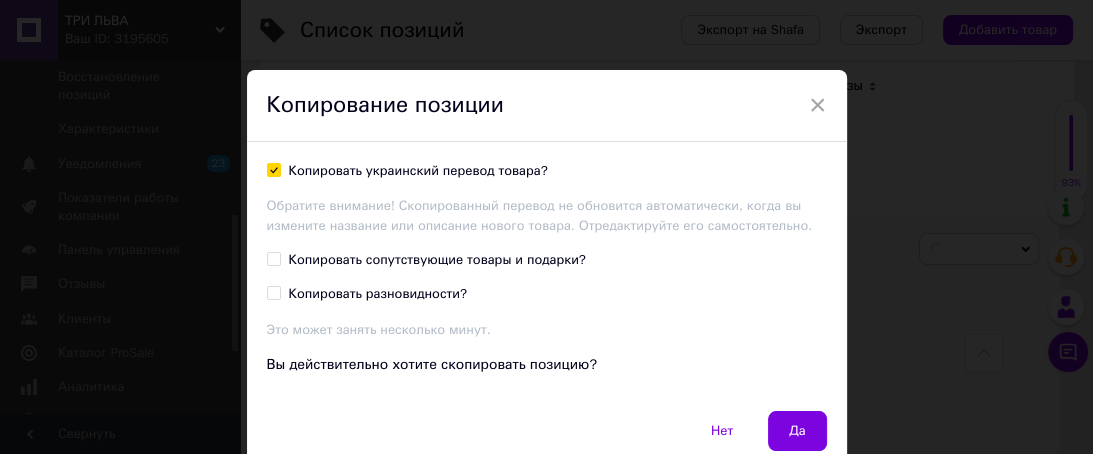 checkbox on "true" 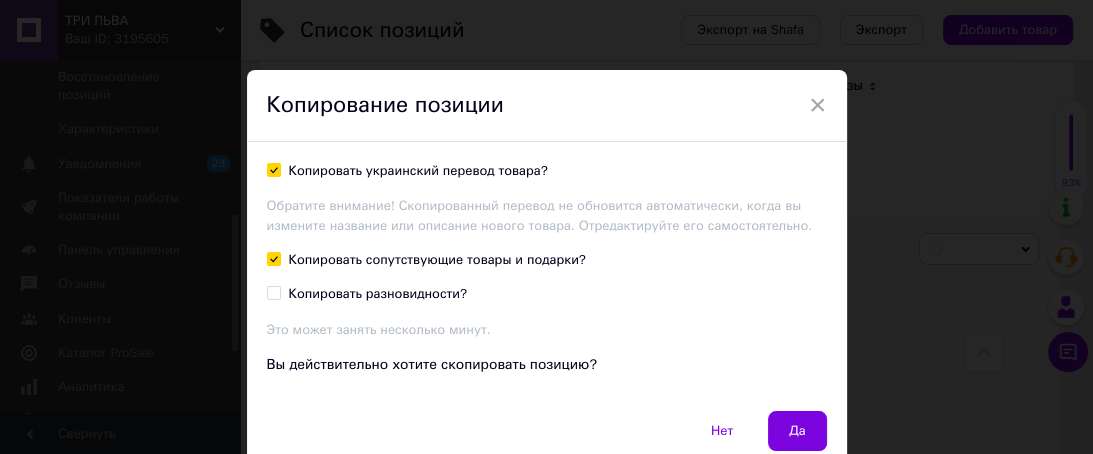 checkbox on "true" 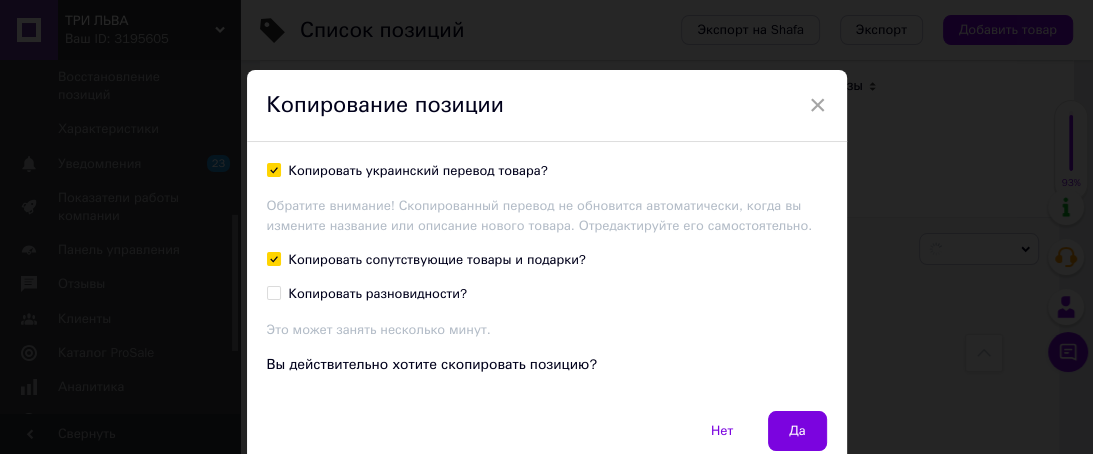 click on "Копировать разновидности?" at bounding box center (273, 292) 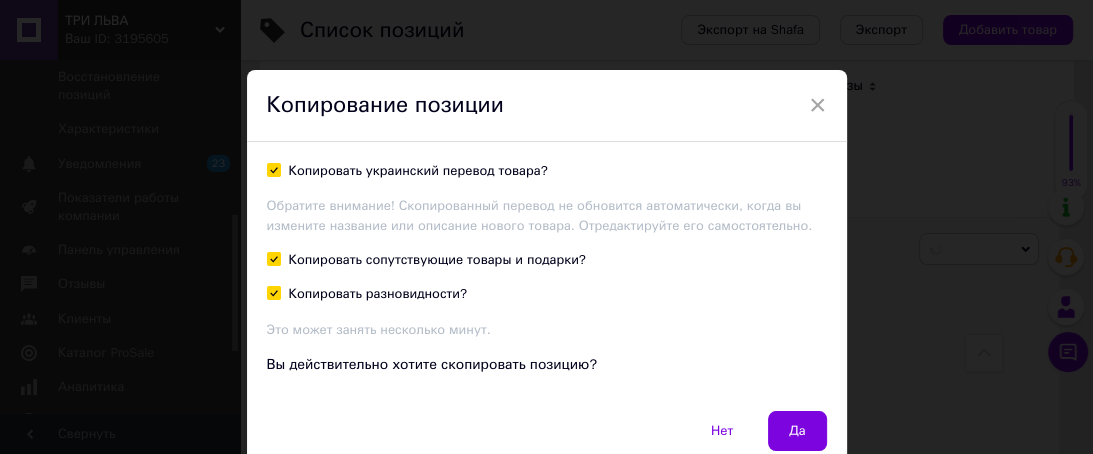 checkbox on "true" 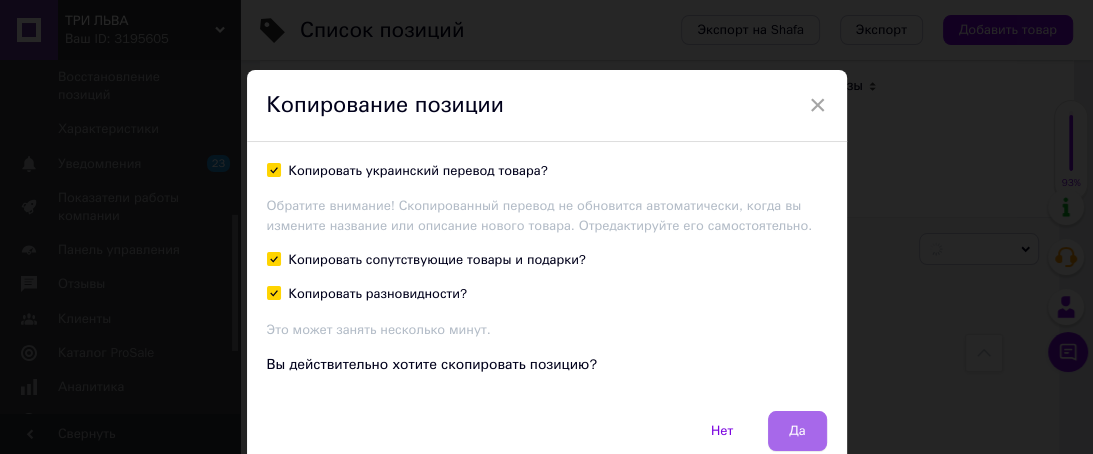 click on "Да" at bounding box center (797, 431) 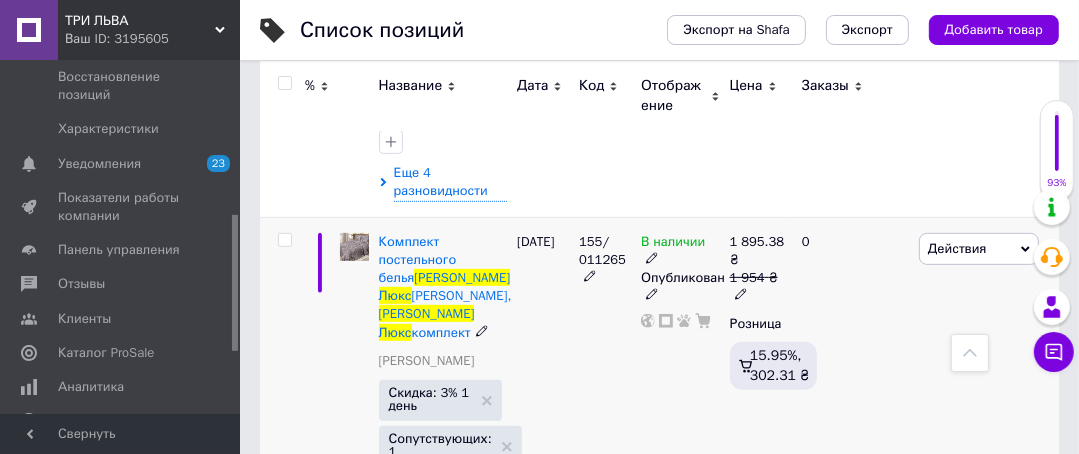 scroll, scrollTop: 0, scrollLeft: 253, axis: horizontal 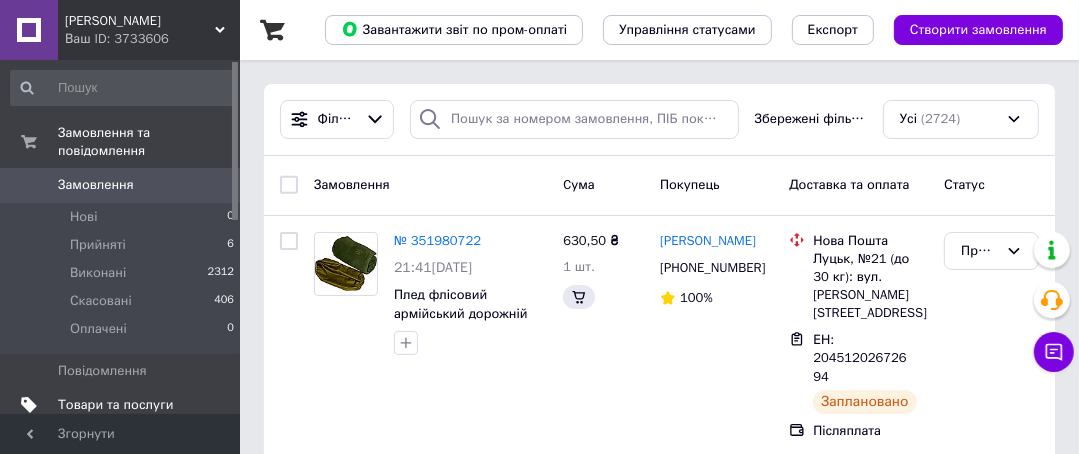 click on "Товари та послуги" at bounding box center (115, 405) 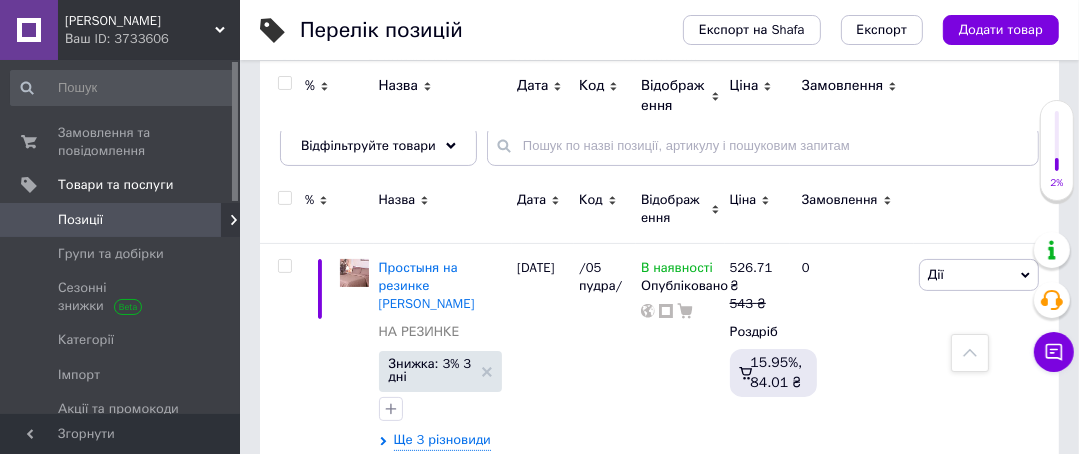 scroll, scrollTop: 160, scrollLeft: 0, axis: vertical 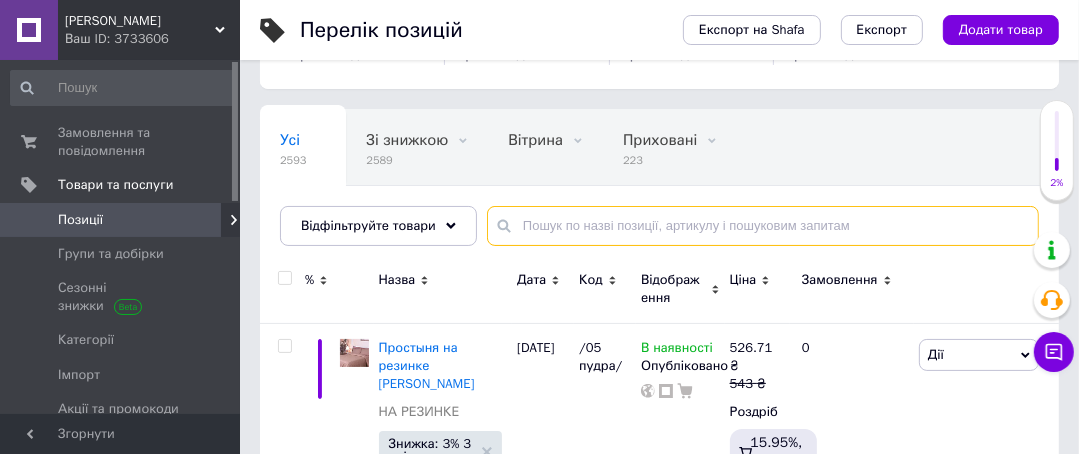 click at bounding box center (763, 226) 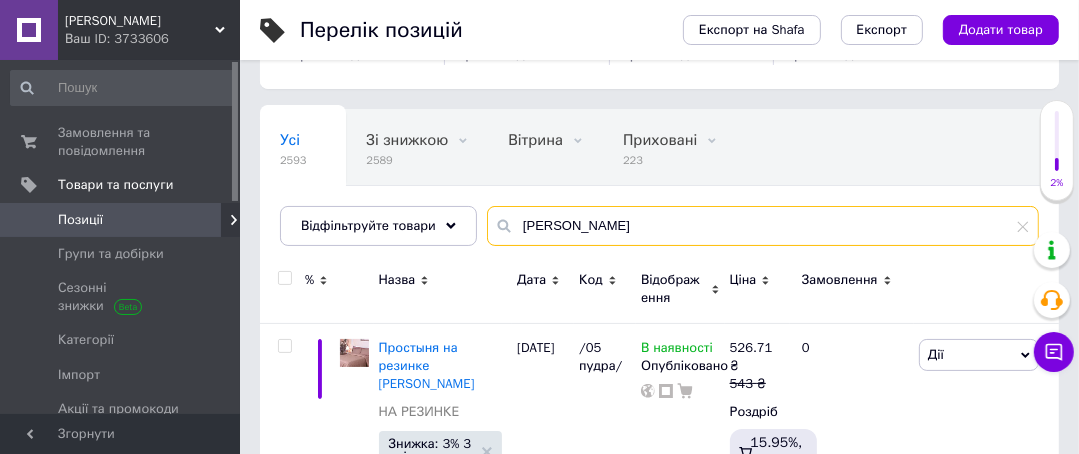 type on "сатин люкс" 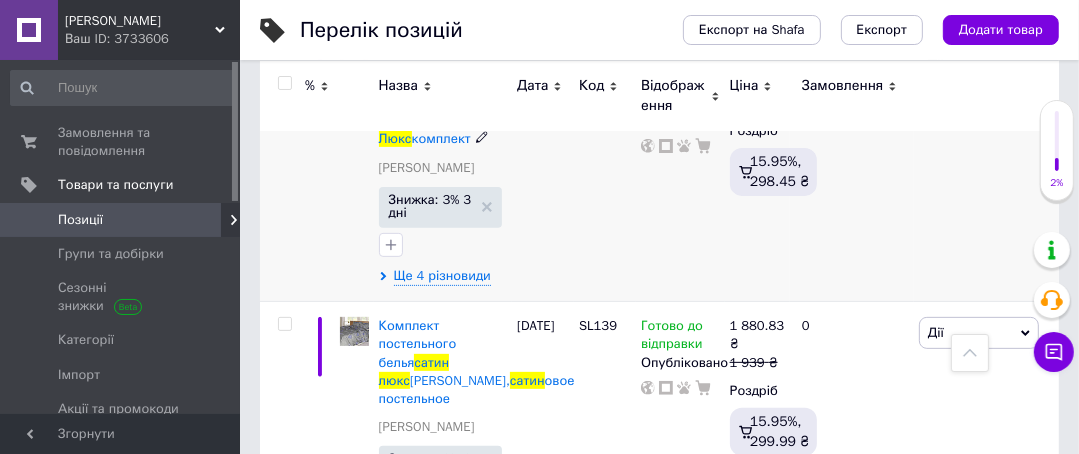scroll, scrollTop: 480, scrollLeft: 0, axis: vertical 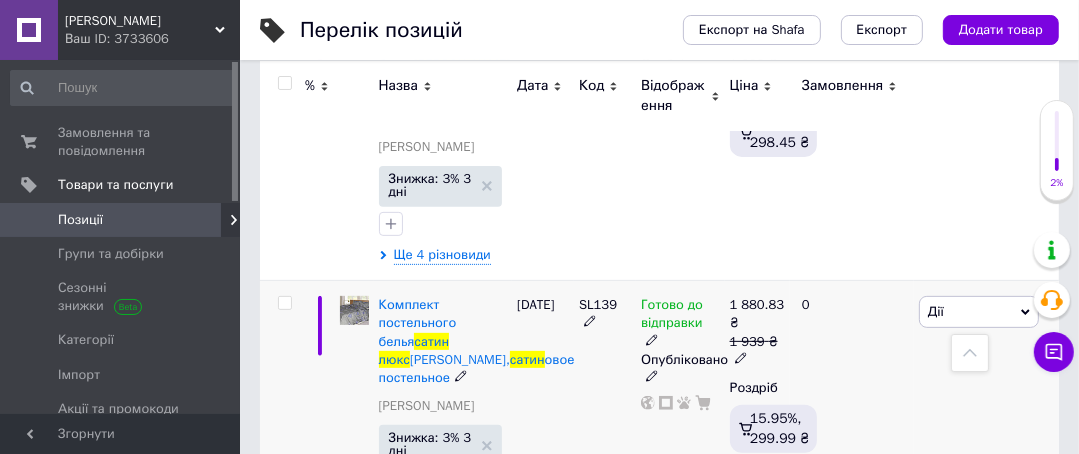 click on "Дії" at bounding box center [979, 312] 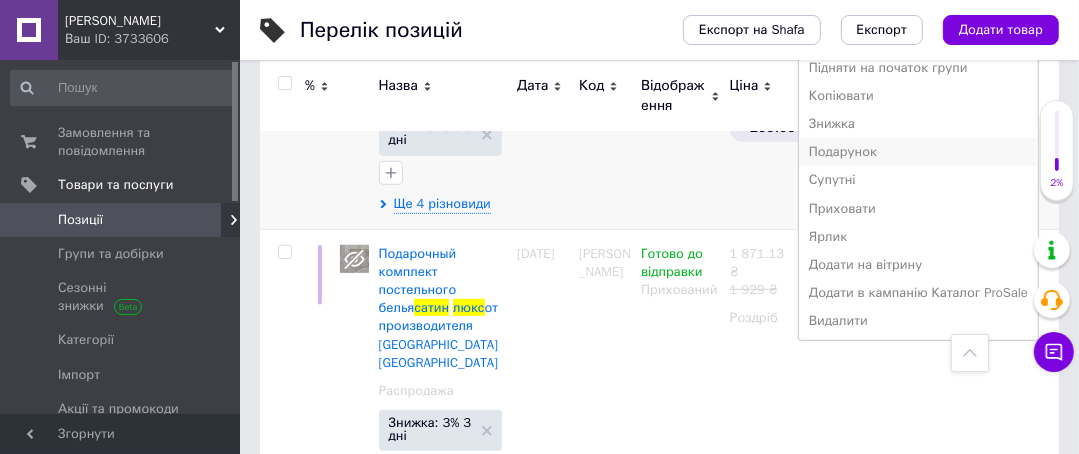 scroll, scrollTop: 800, scrollLeft: 0, axis: vertical 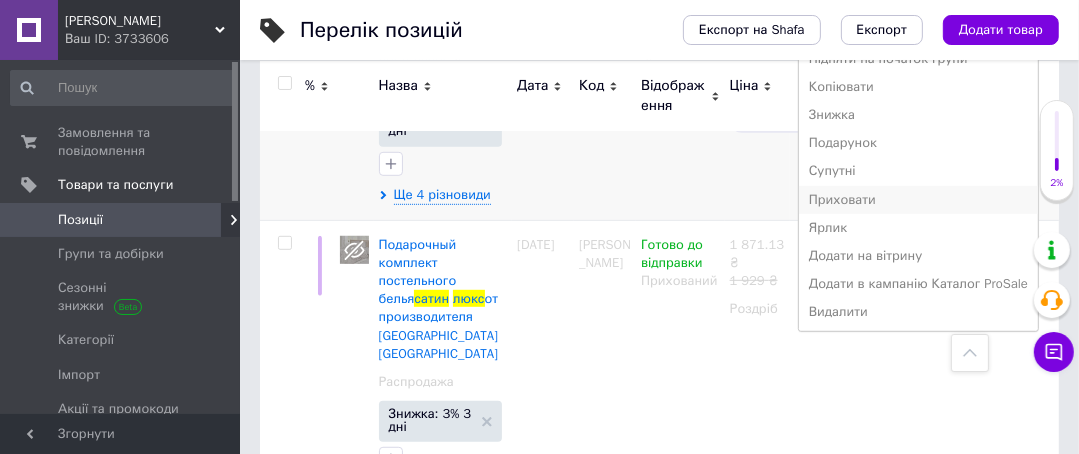 click on "Приховати" at bounding box center (918, 200) 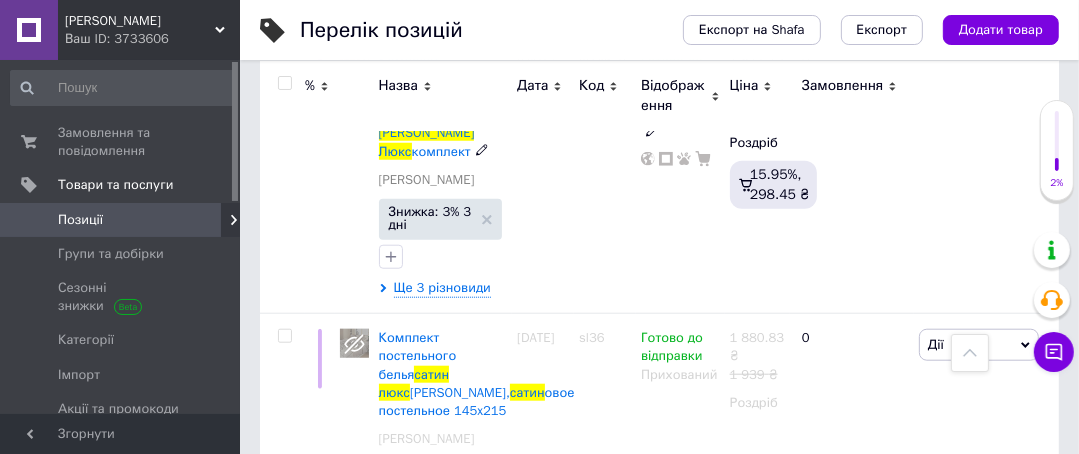 scroll, scrollTop: 1408, scrollLeft: 0, axis: vertical 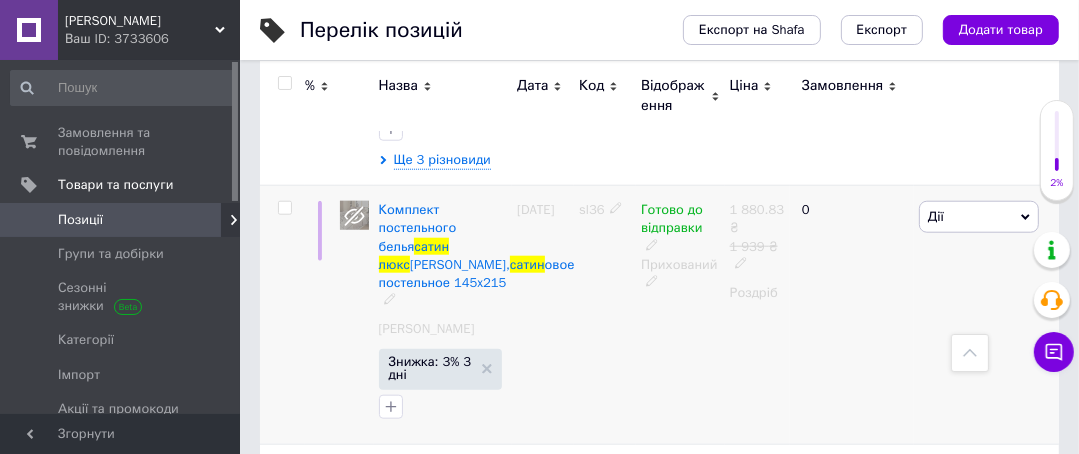 click on "Дії" at bounding box center (979, 217) 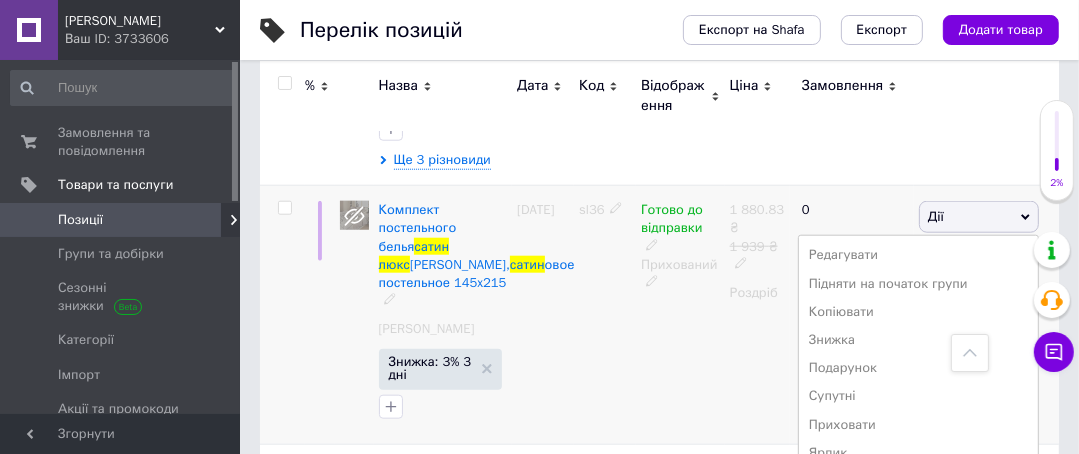 scroll, scrollTop: 1440, scrollLeft: 0, axis: vertical 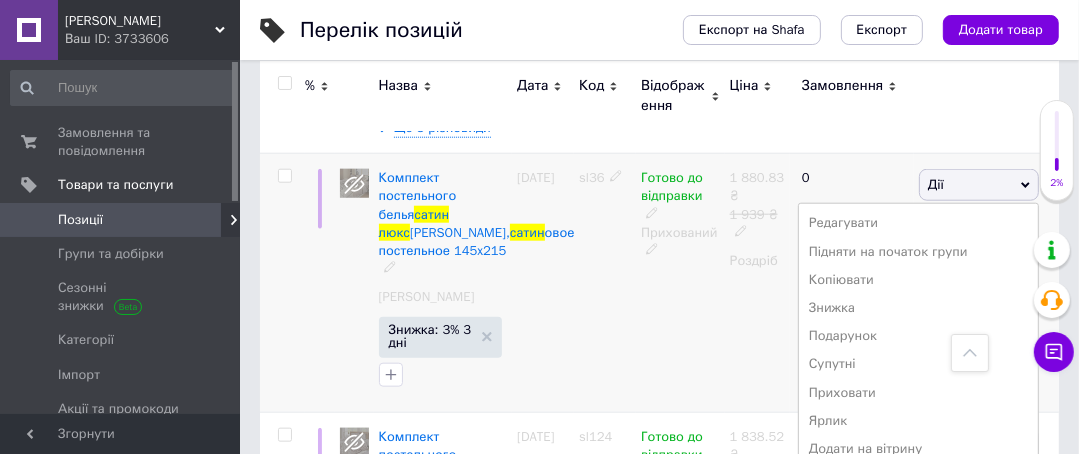 click on "Видалити" at bounding box center [918, 505] 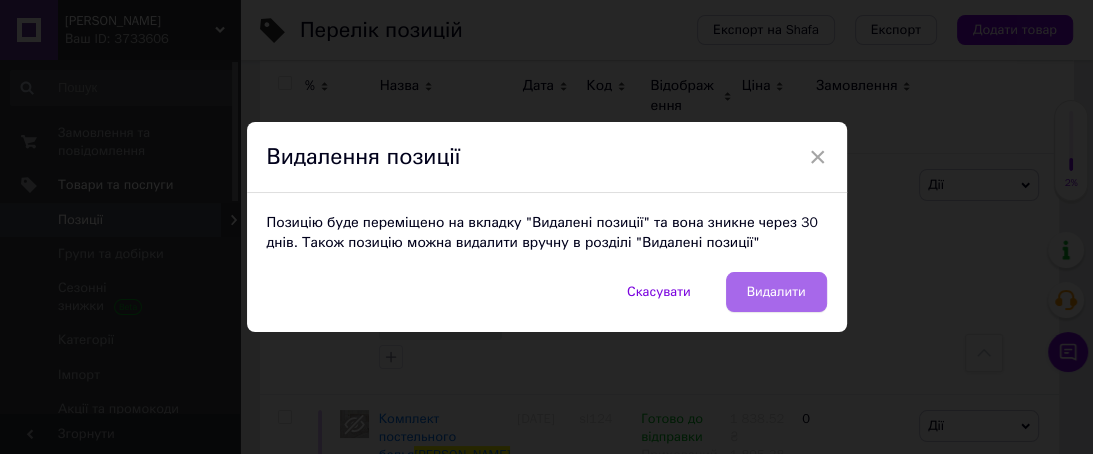 click on "Видалити" at bounding box center [776, 292] 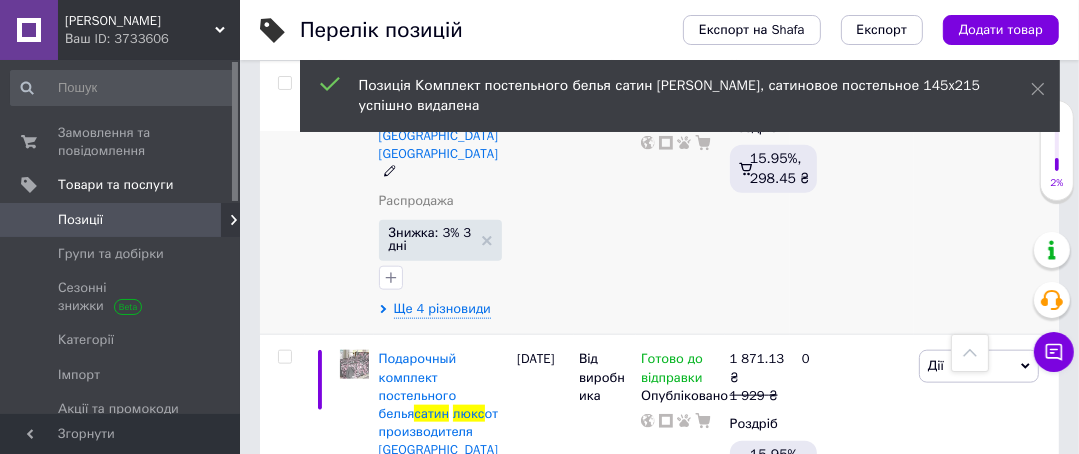 scroll, scrollTop: 1600, scrollLeft: 0, axis: vertical 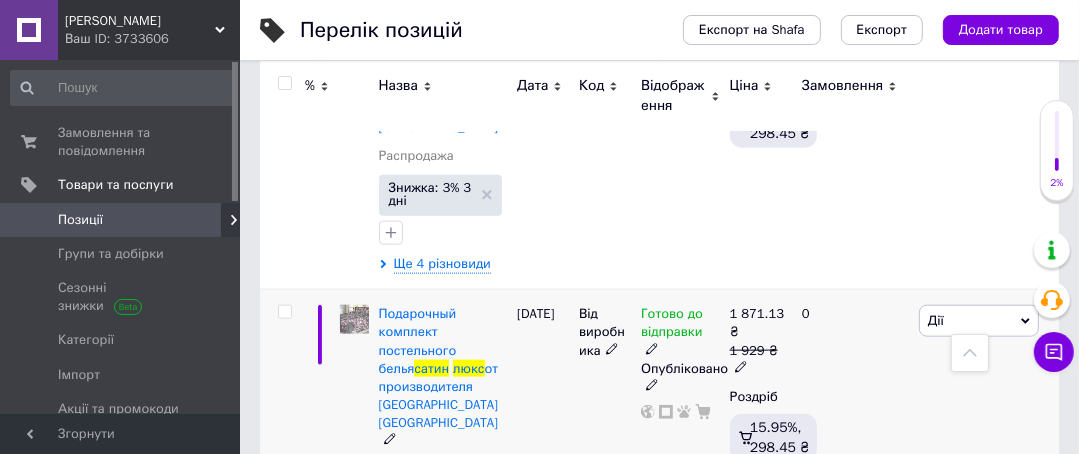 click on "Дії" at bounding box center (979, 321) 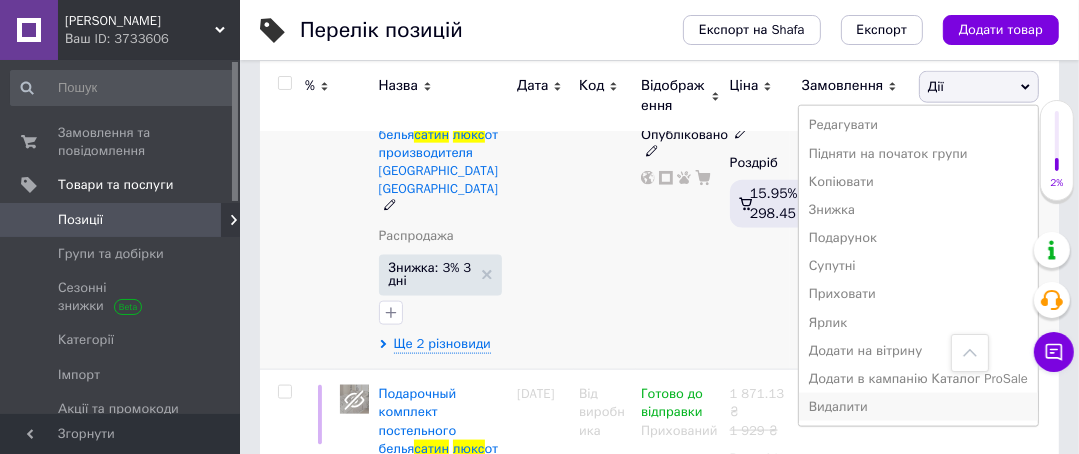 scroll, scrollTop: 1840, scrollLeft: 0, axis: vertical 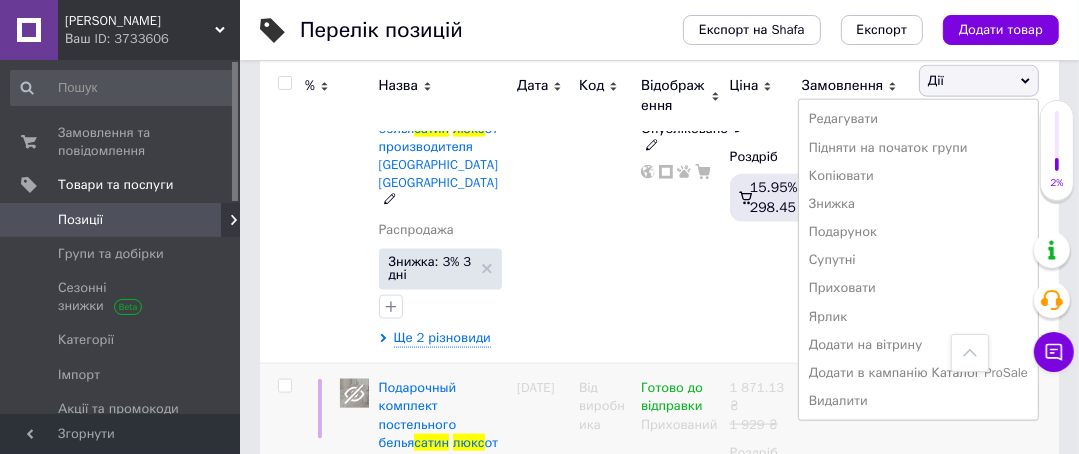 click on "Приховати" at bounding box center (918, 288) 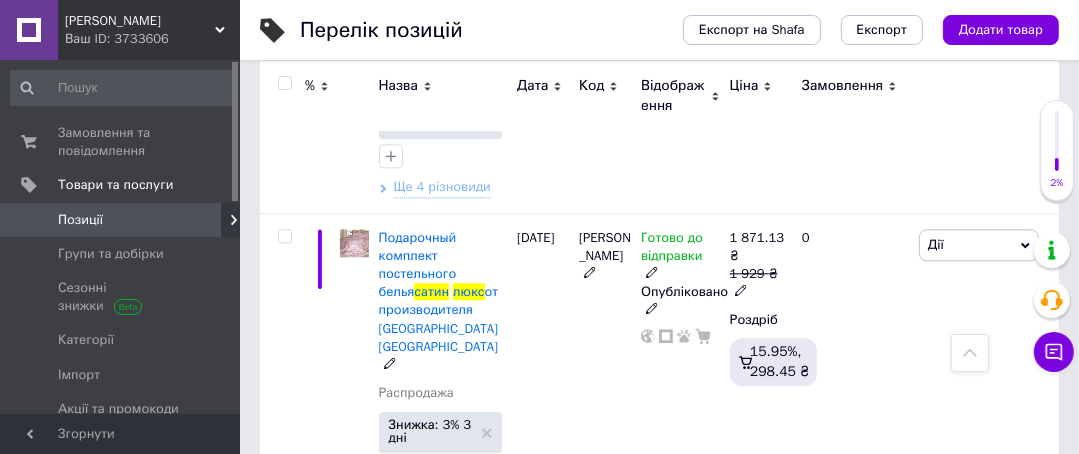scroll, scrollTop: 3520, scrollLeft: 0, axis: vertical 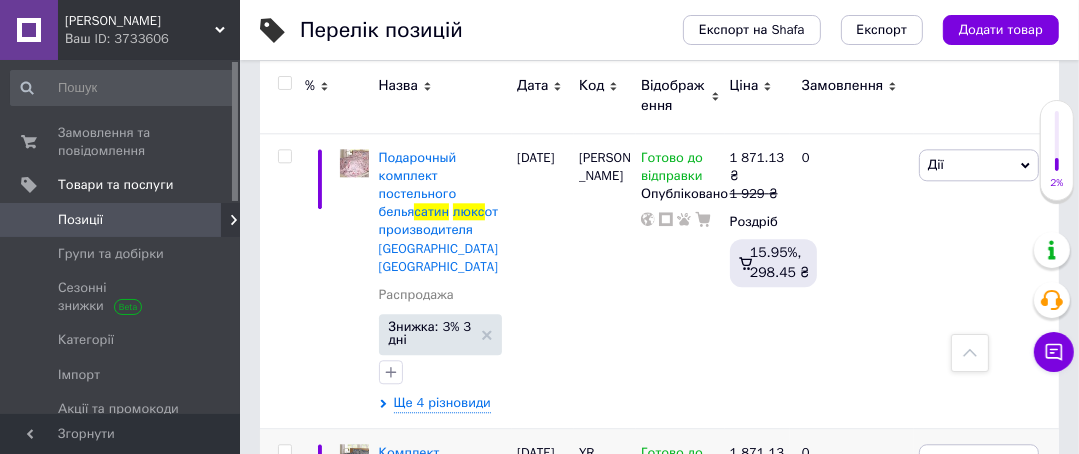 click on "Дії" at bounding box center (979, 460) 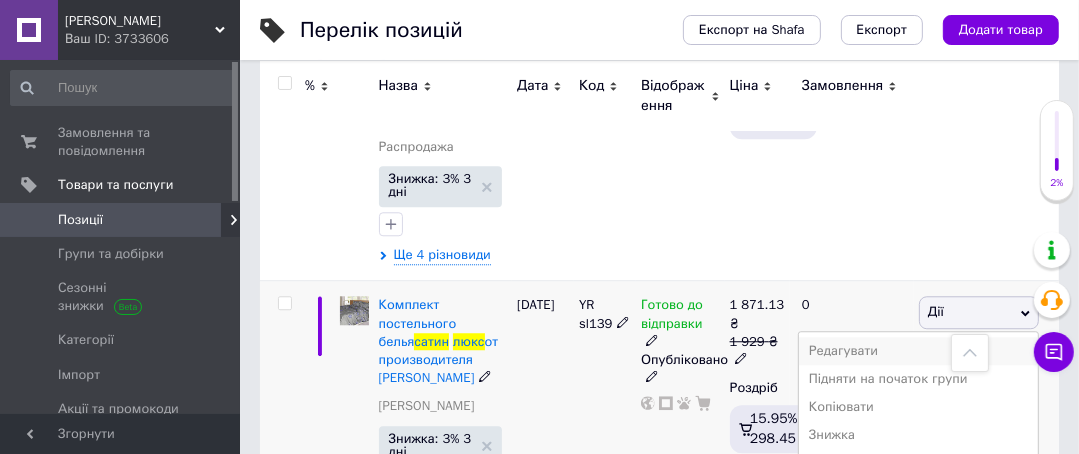 scroll, scrollTop: 3680, scrollLeft: 0, axis: vertical 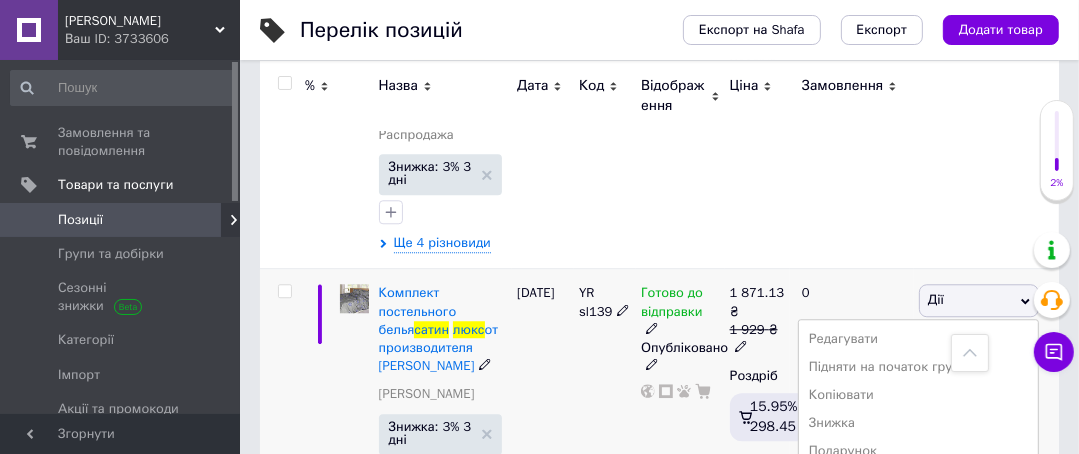 click on "Приховати" at bounding box center [918, 508] 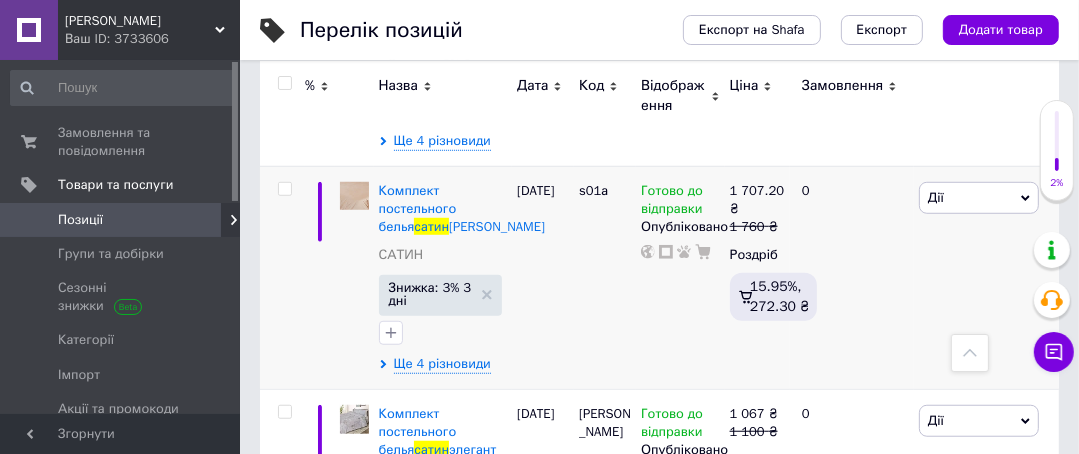 scroll, scrollTop: 6320, scrollLeft: 0, axis: vertical 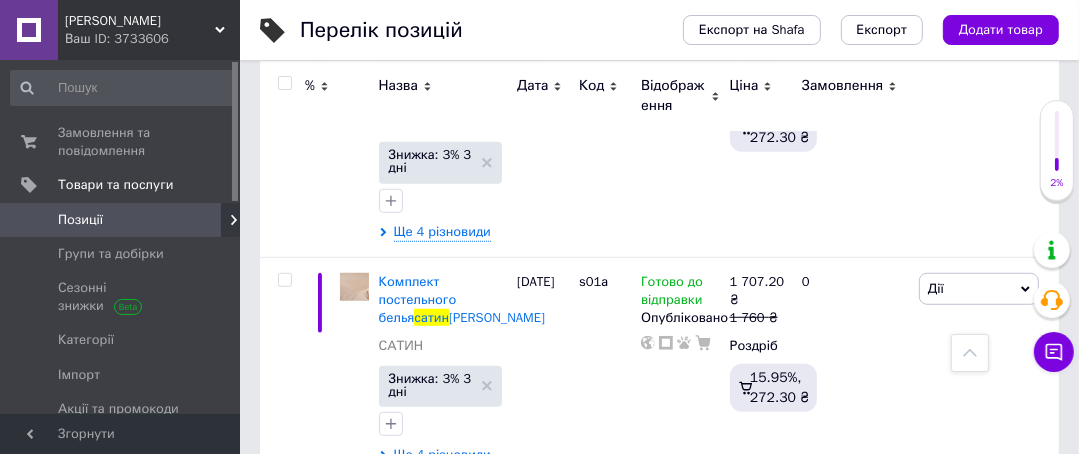 click on "Дії" at bounding box center [979, 512] 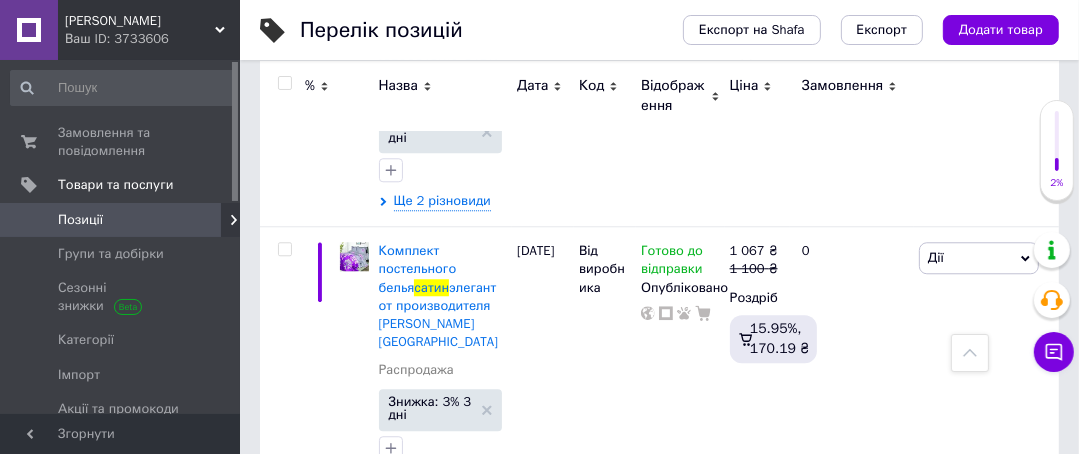 scroll, scrollTop: 9120, scrollLeft: 0, axis: vertical 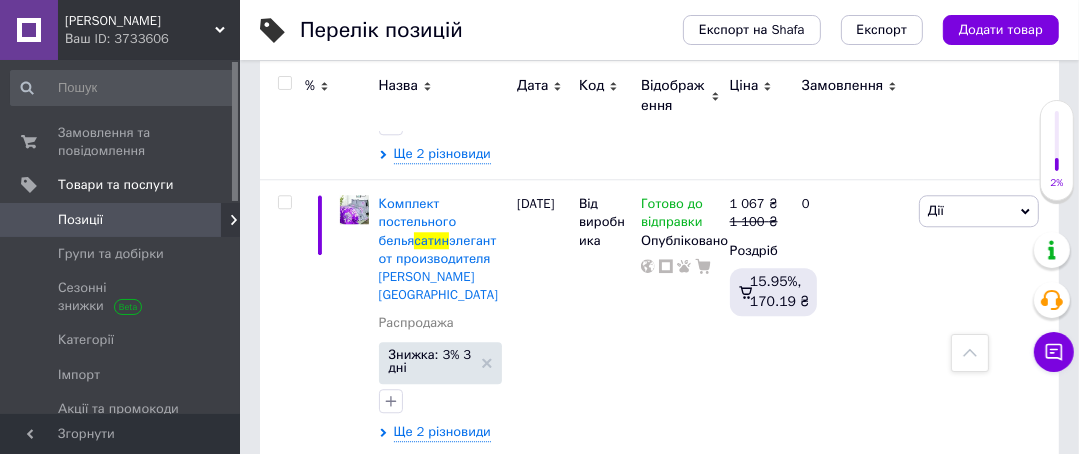 click on "Дії" at bounding box center [979, 767] 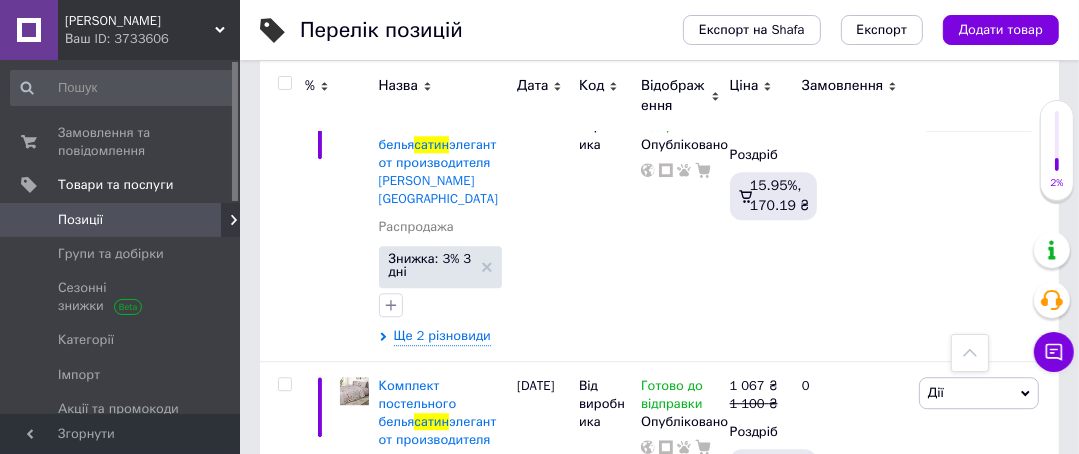 scroll, scrollTop: 9280, scrollLeft: 0, axis: vertical 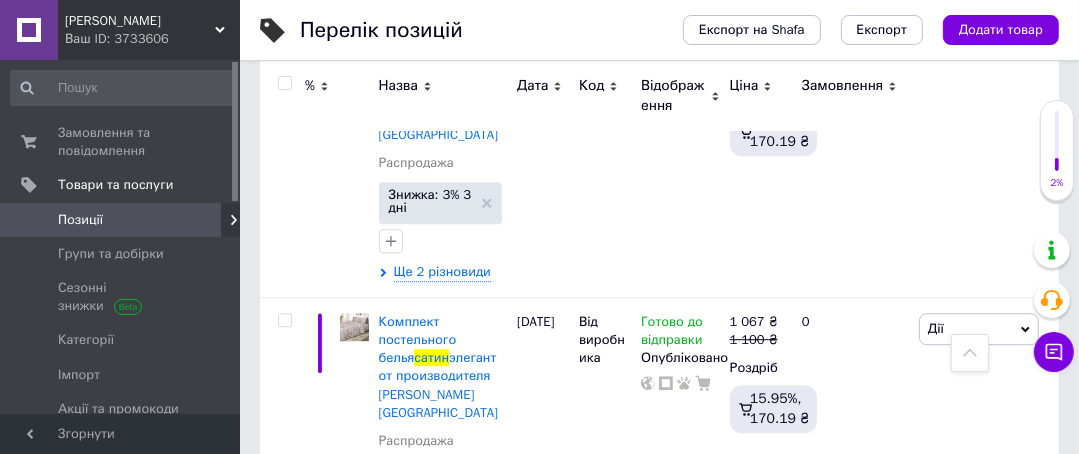 click on "Видалити" at bounding box center (918, 927) 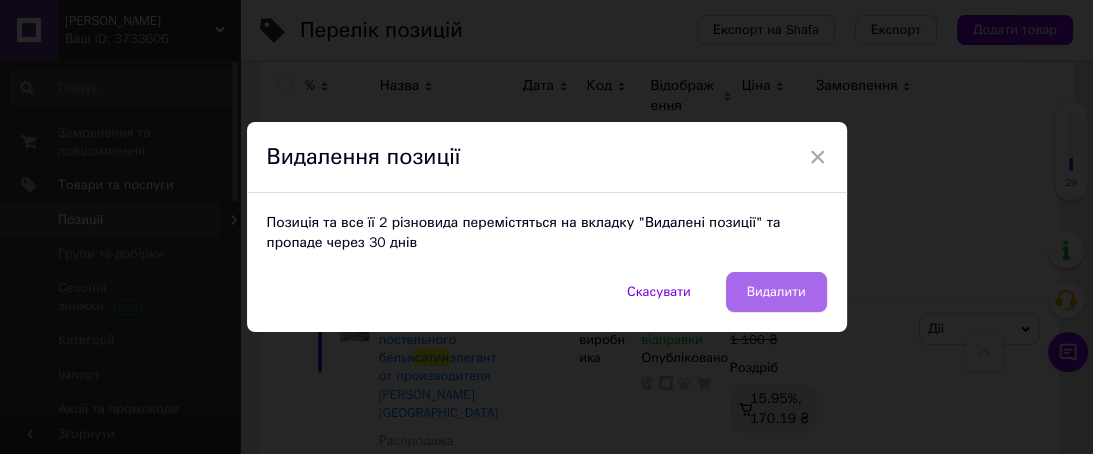 click on "Видалити" at bounding box center [776, 292] 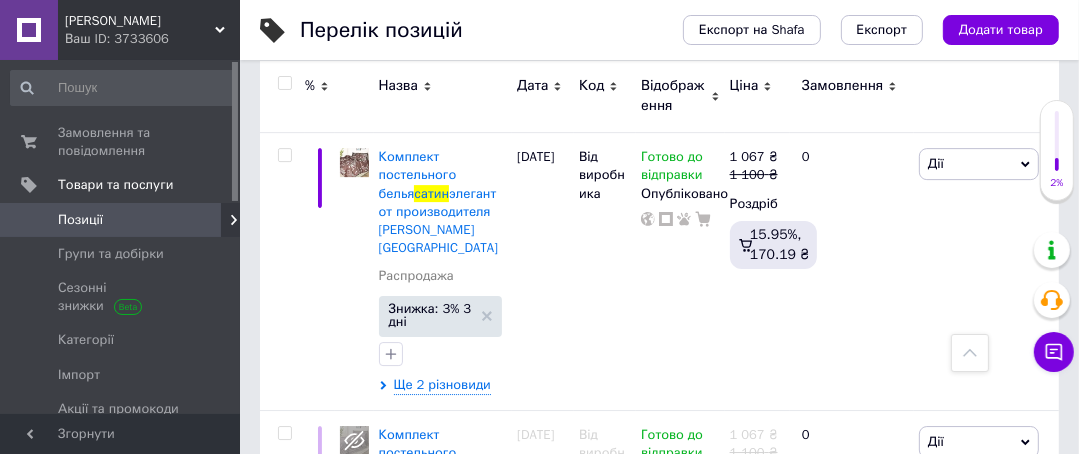 scroll, scrollTop: 9868, scrollLeft: 0, axis: vertical 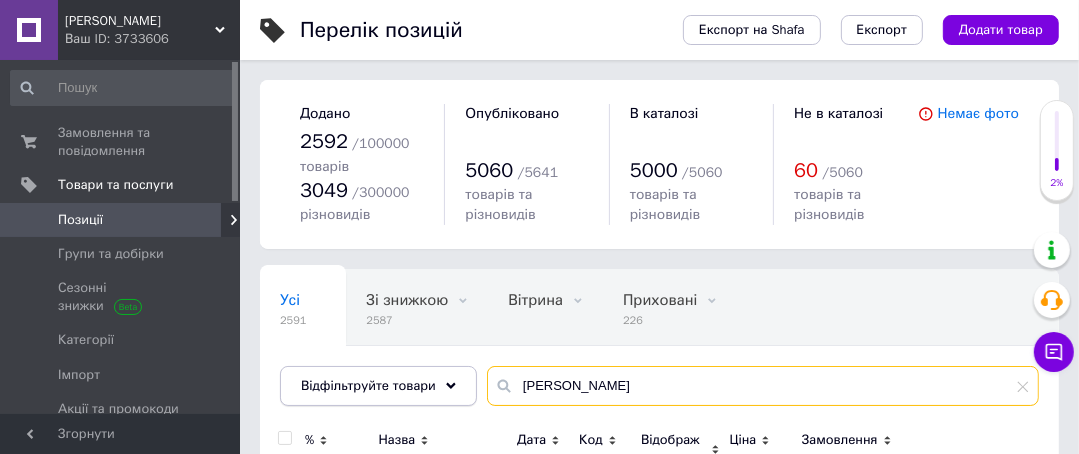 drag, startPoint x: 648, startPoint y: 384, endPoint x: 418, endPoint y: 372, distance: 230.31284 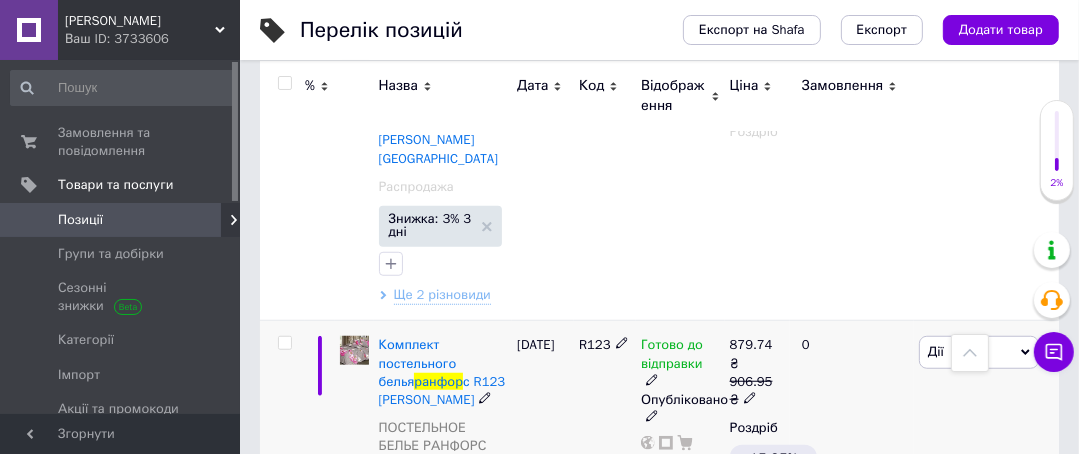 scroll, scrollTop: 1200, scrollLeft: 0, axis: vertical 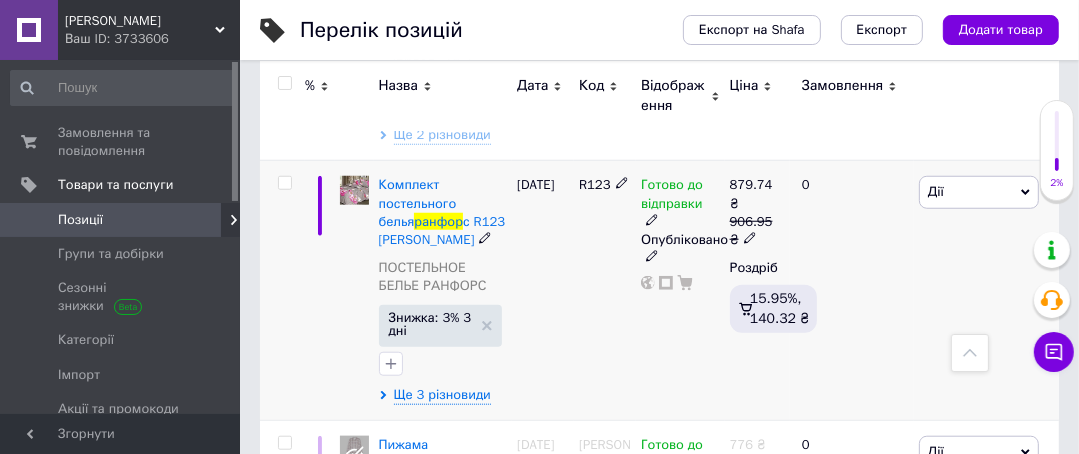 type on "ранфор" 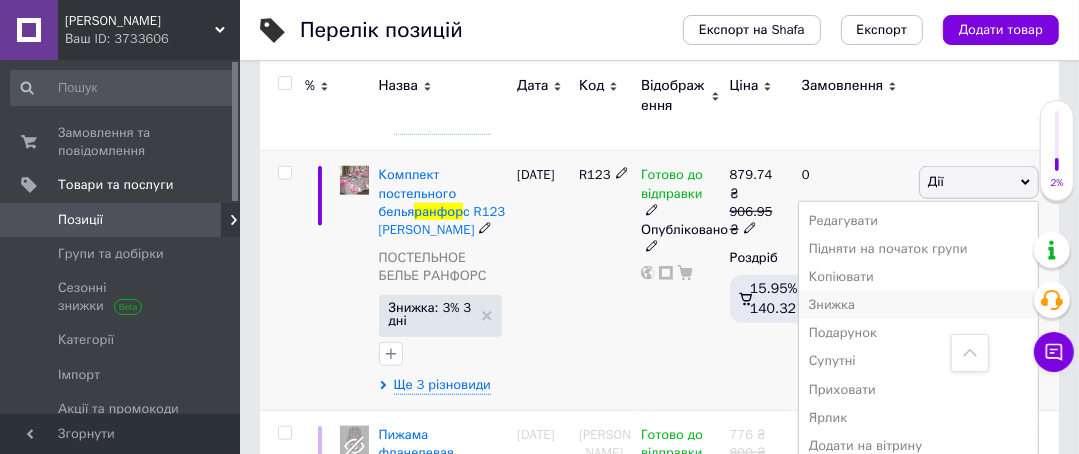 scroll, scrollTop: 1360, scrollLeft: 0, axis: vertical 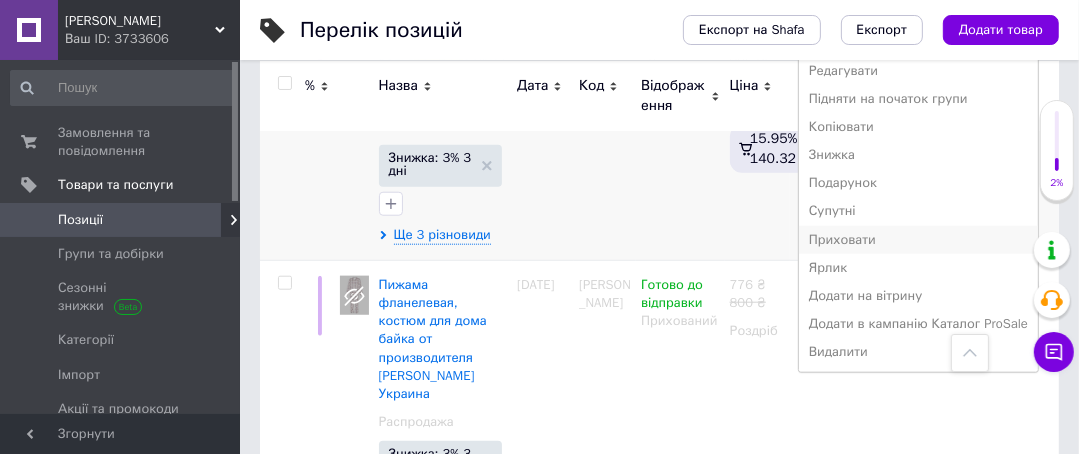 click on "Приховати" at bounding box center (918, 240) 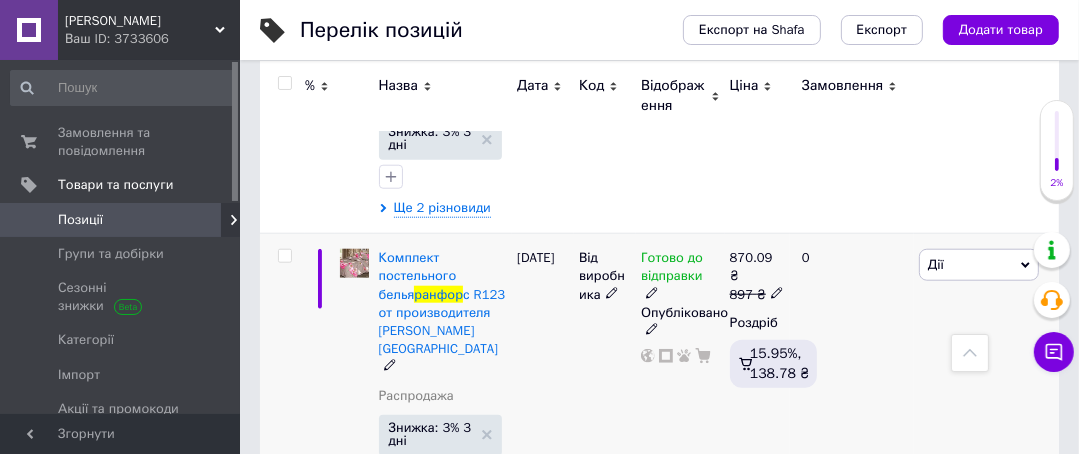 click on "Дії" at bounding box center [979, 265] 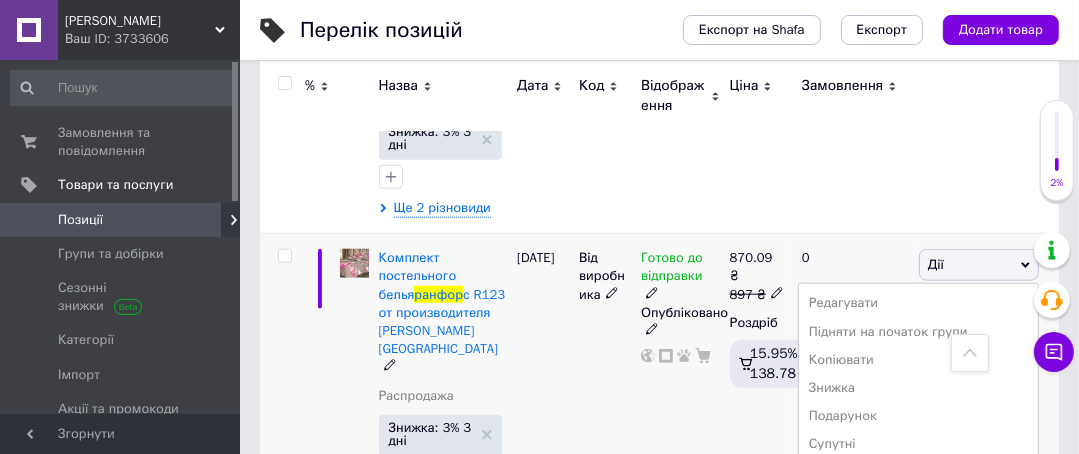 scroll, scrollTop: 1440, scrollLeft: 0, axis: vertical 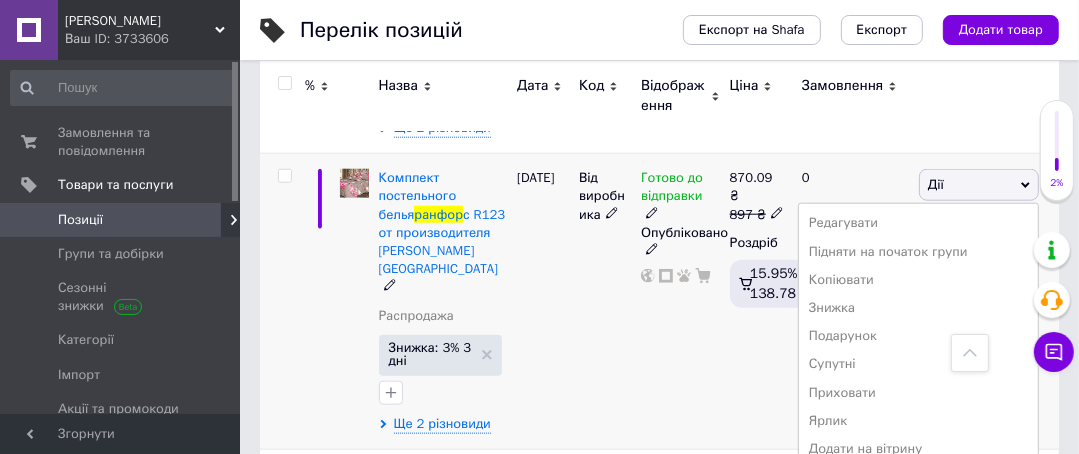 click on "Видалити" at bounding box center (918, 505) 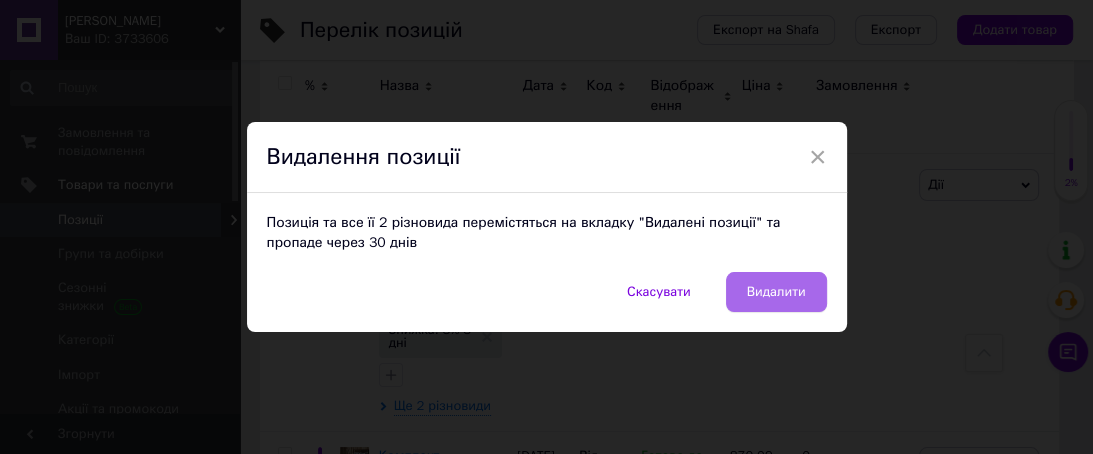 click on "Видалити" at bounding box center (776, 292) 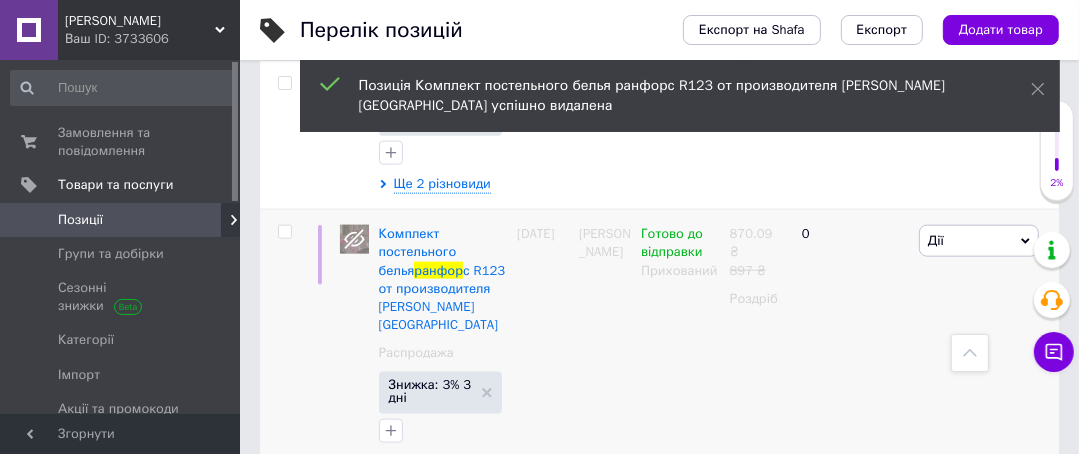 scroll, scrollTop: 1840, scrollLeft: 0, axis: vertical 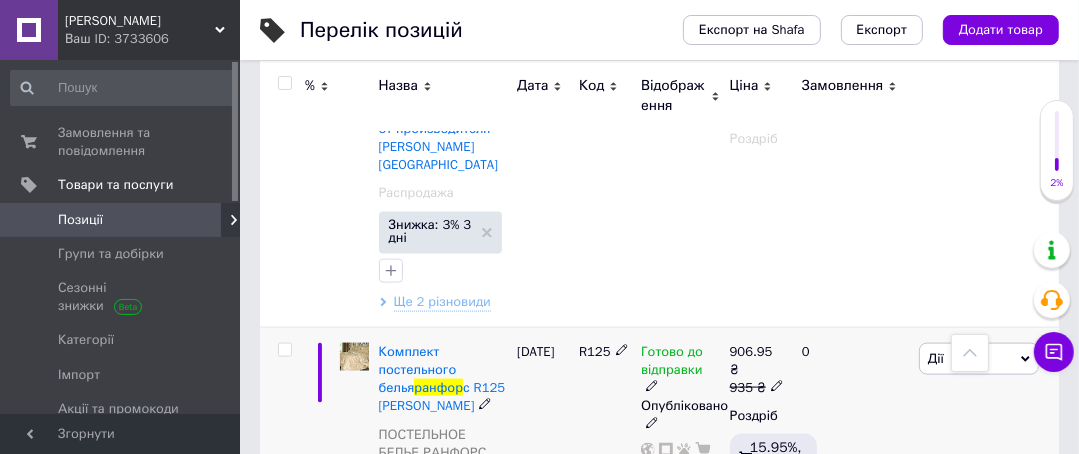 click on "Дії" at bounding box center (979, 359) 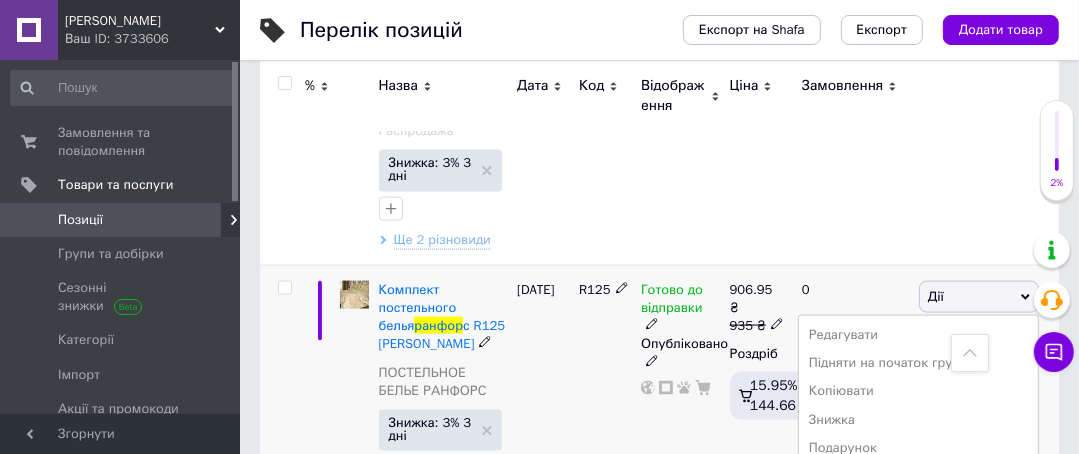 scroll, scrollTop: 2000, scrollLeft: 0, axis: vertical 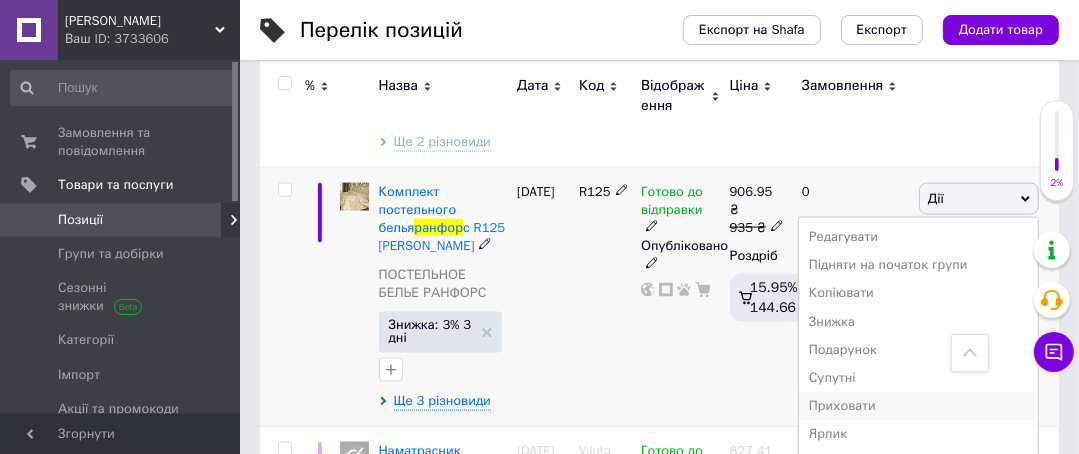 click on "Приховати" at bounding box center [918, 406] 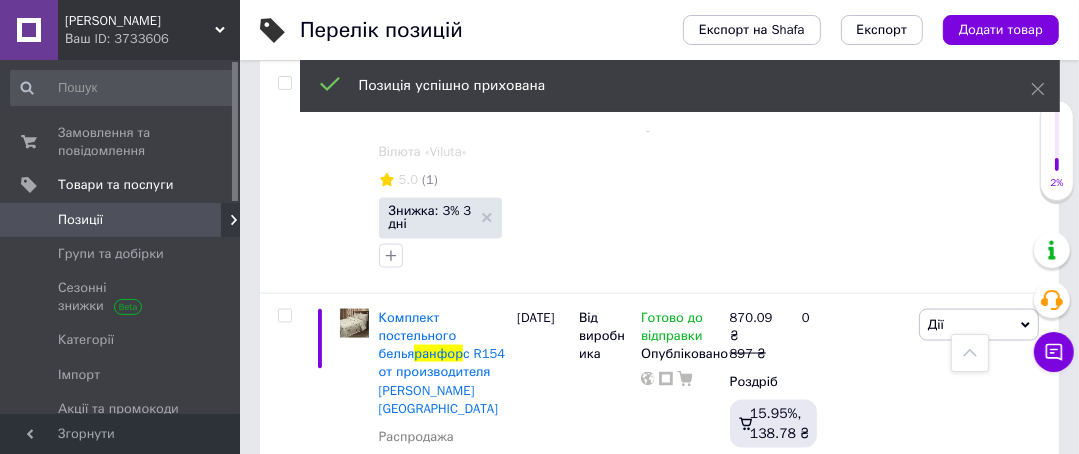 scroll, scrollTop: 2160, scrollLeft: 0, axis: vertical 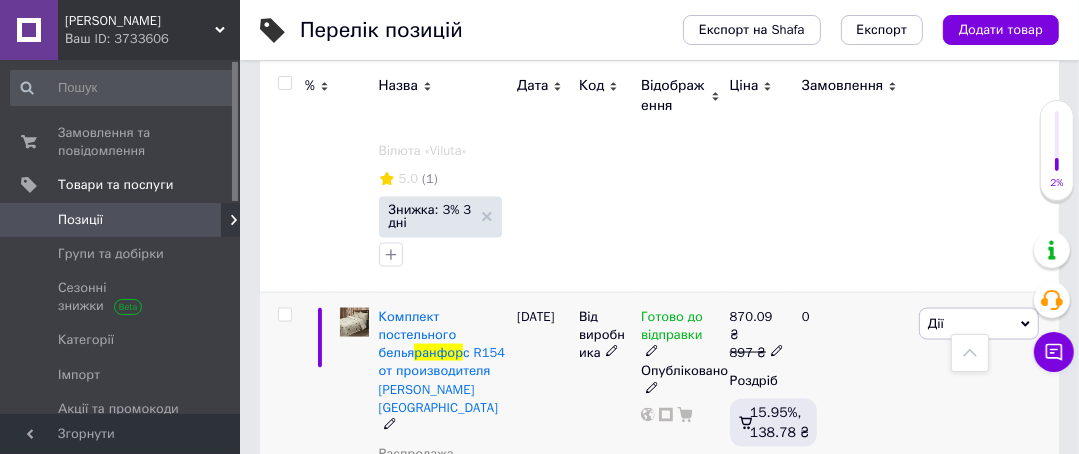 click on "Дії" at bounding box center [979, 324] 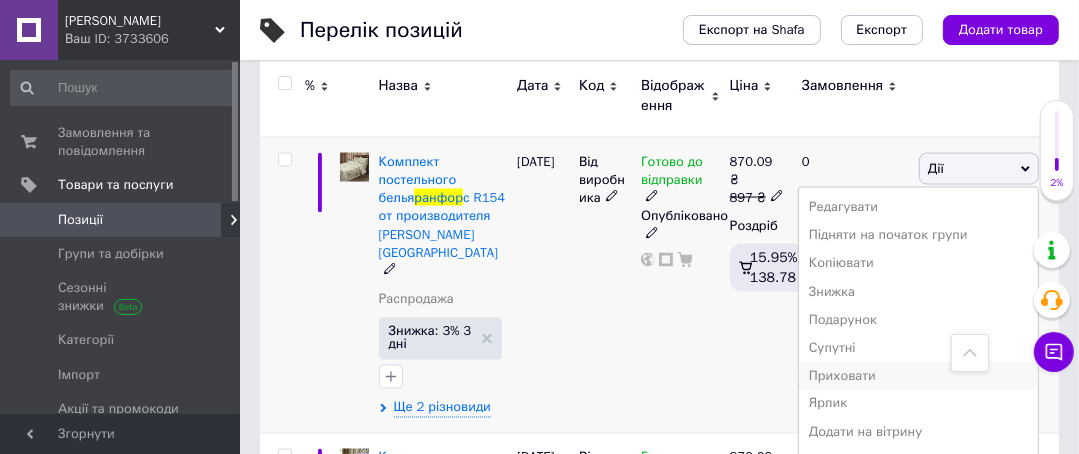 scroll, scrollTop: 2320, scrollLeft: 0, axis: vertical 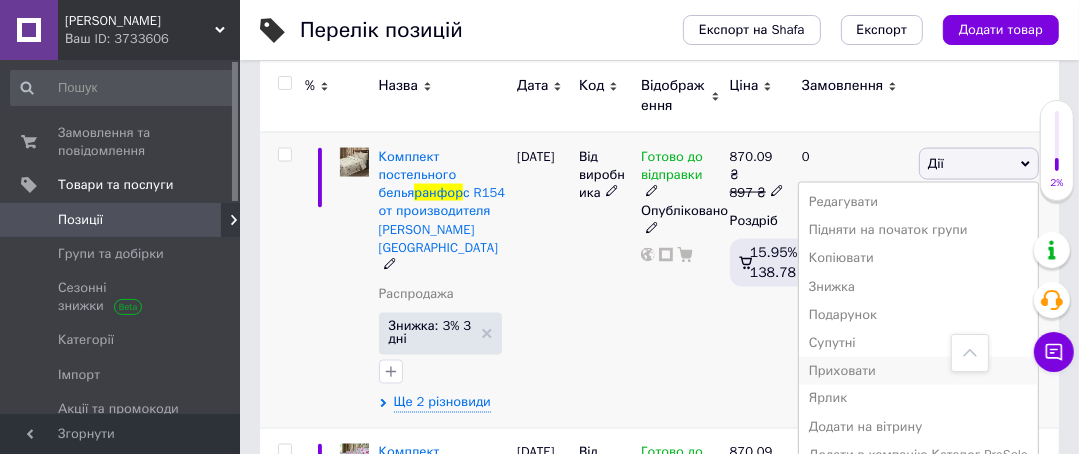 click on "Приховати" at bounding box center [918, 371] 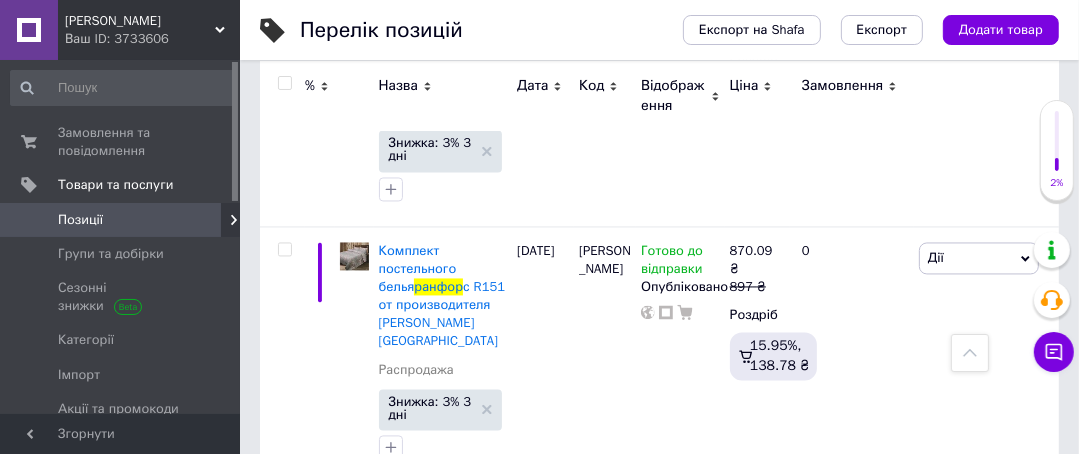 scroll, scrollTop: 2880, scrollLeft: 0, axis: vertical 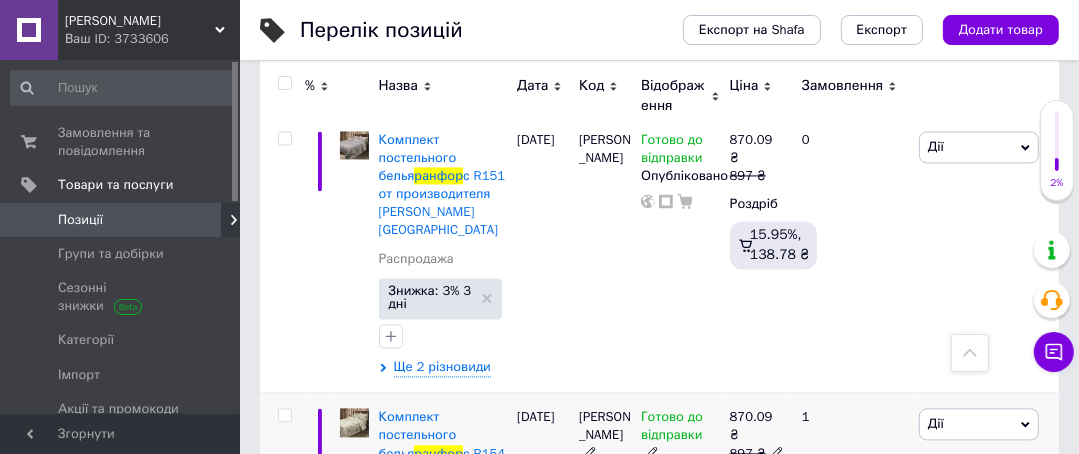 click on "Дії" at bounding box center [979, 424] 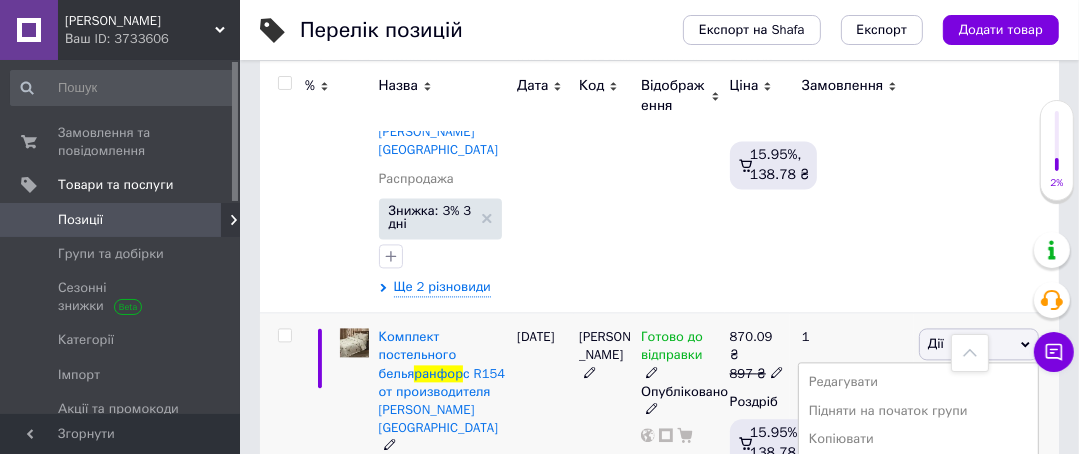 scroll, scrollTop: 3040, scrollLeft: 0, axis: vertical 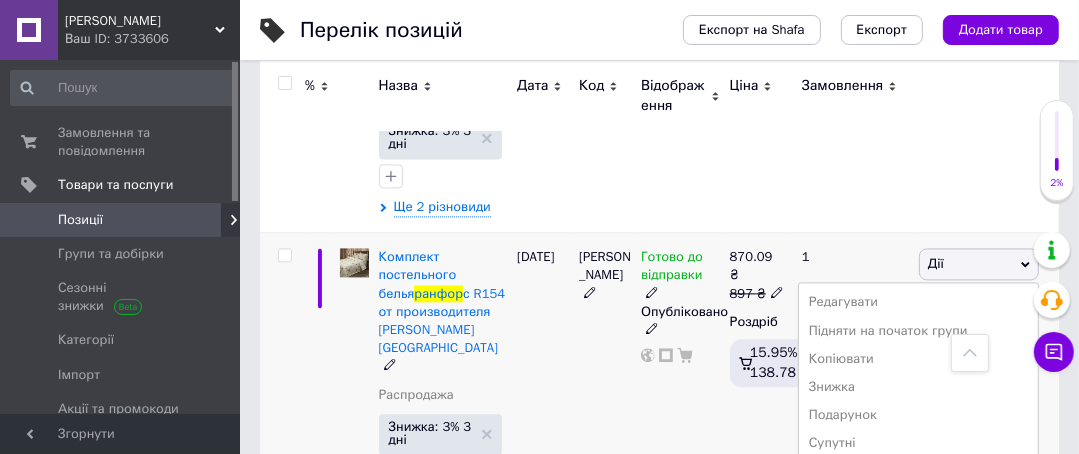 click on "Приховати" at bounding box center (918, 472) 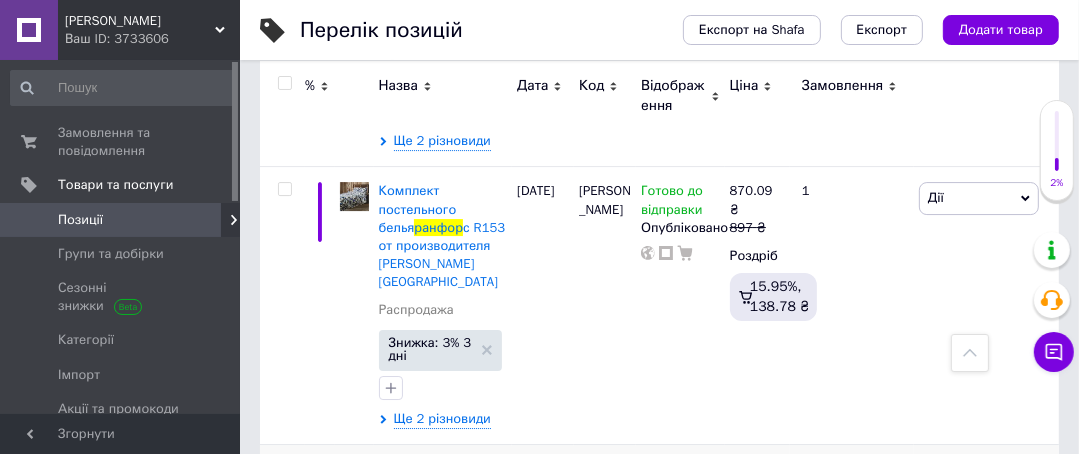 scroll, scrollTop: 4800, scrollLeft: 0, axis: vertical 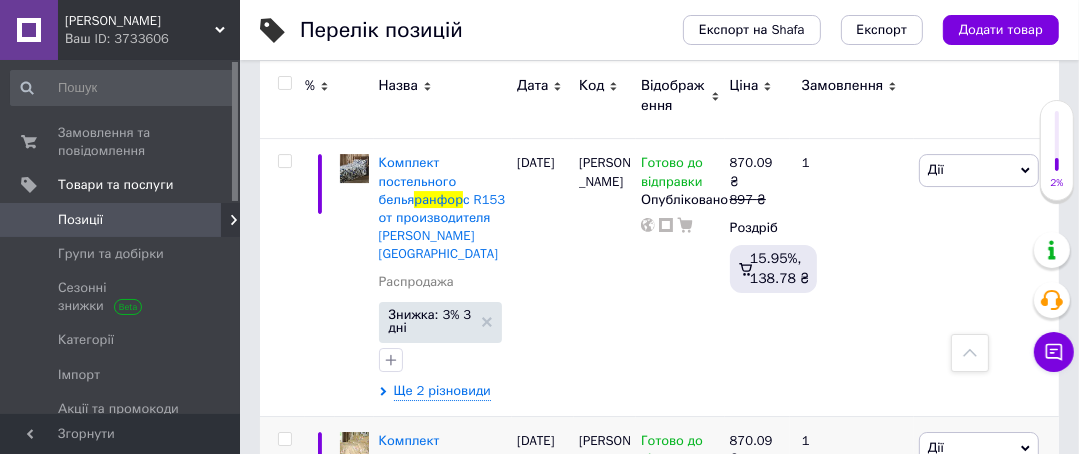 click on "Дії" at bounding box center (979, 448) 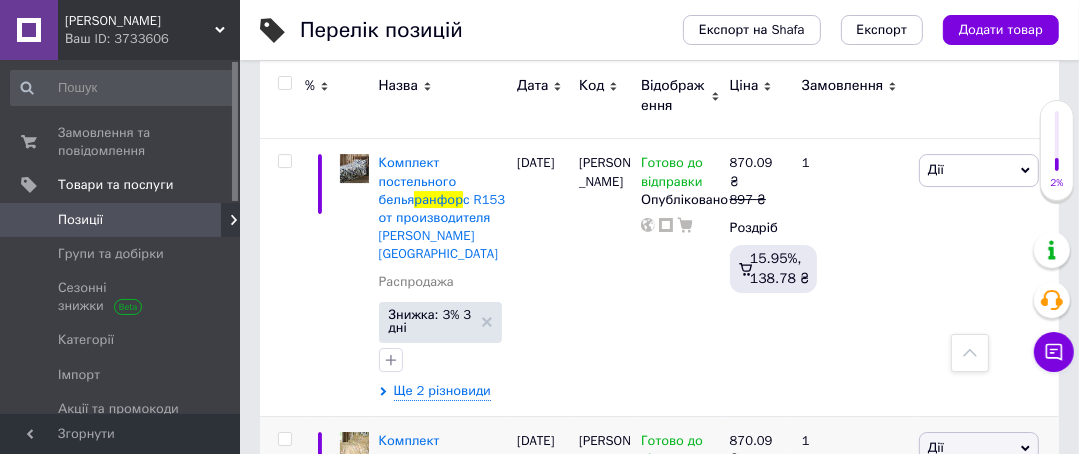 click on "Приховати" at bounding box center (918, 655) 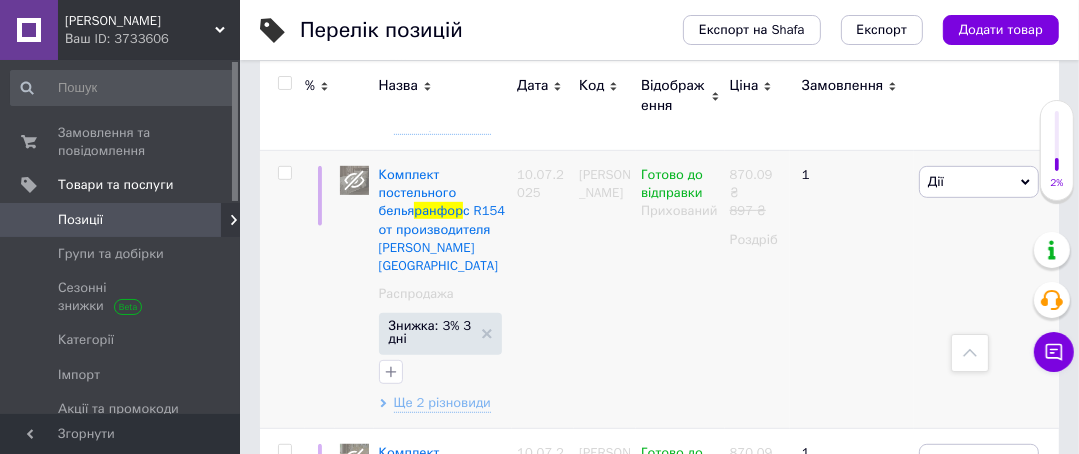 scroll, scrollTop: 6108, scrollLeft: 0, axis: vertical 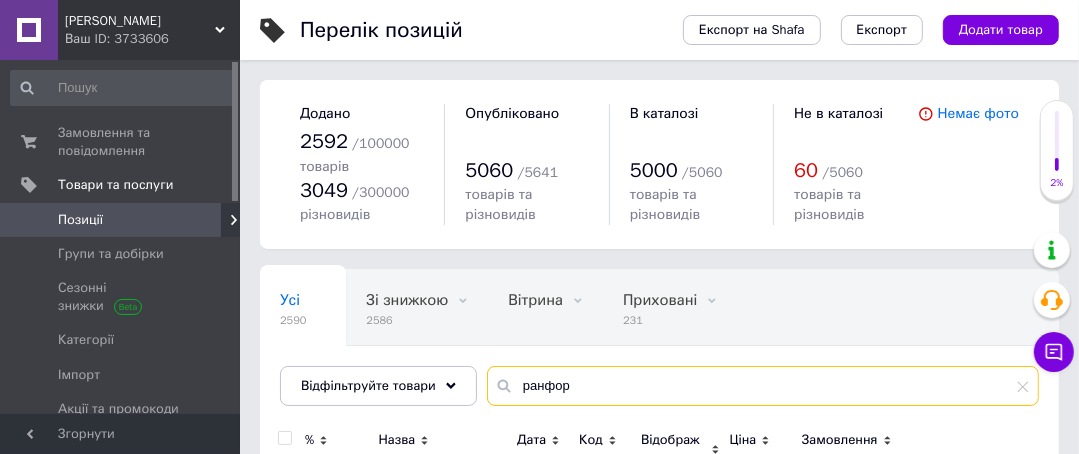 drag, startPoint x: 594, startPoint y: 375, endPoint x: 464, endPoint y: 360, distance: 130.86252 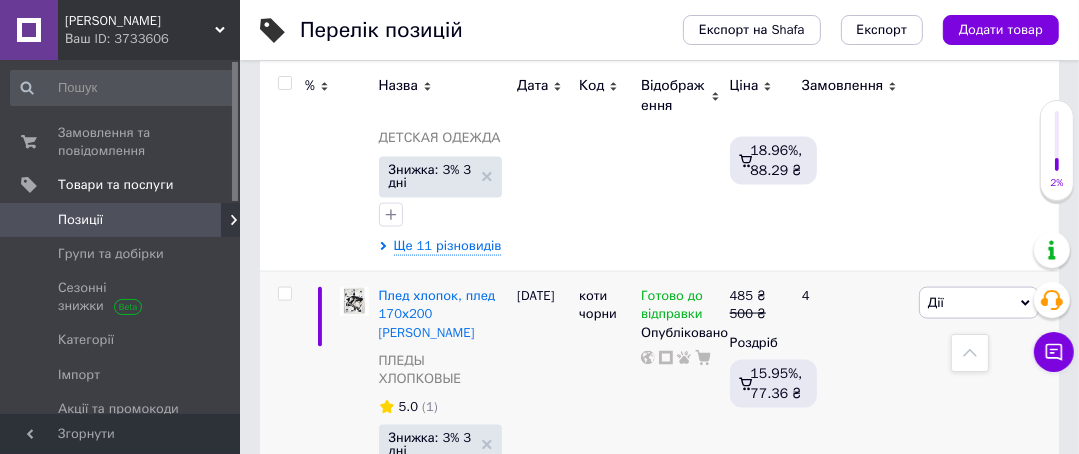 scroll, scrollTop: 7440, scrollLeft: 0, axis: vertical 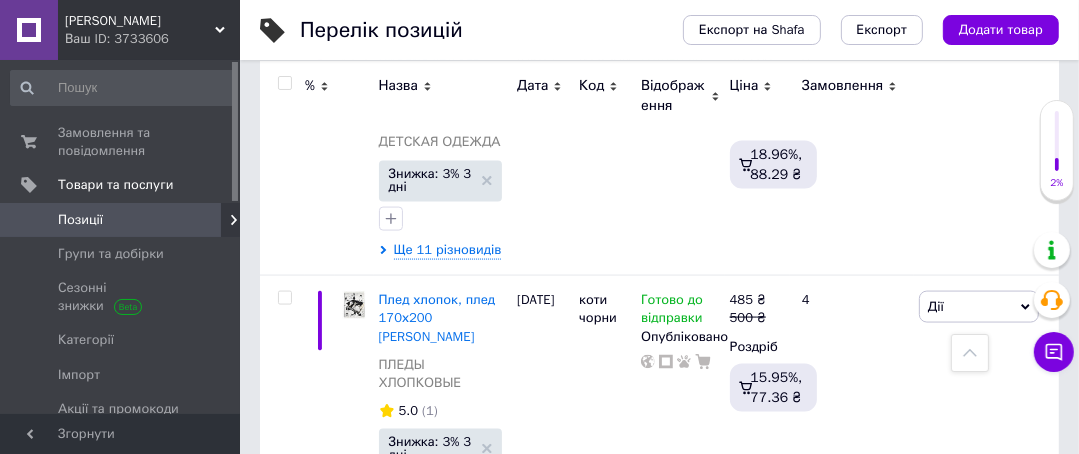 type on "бавовна" 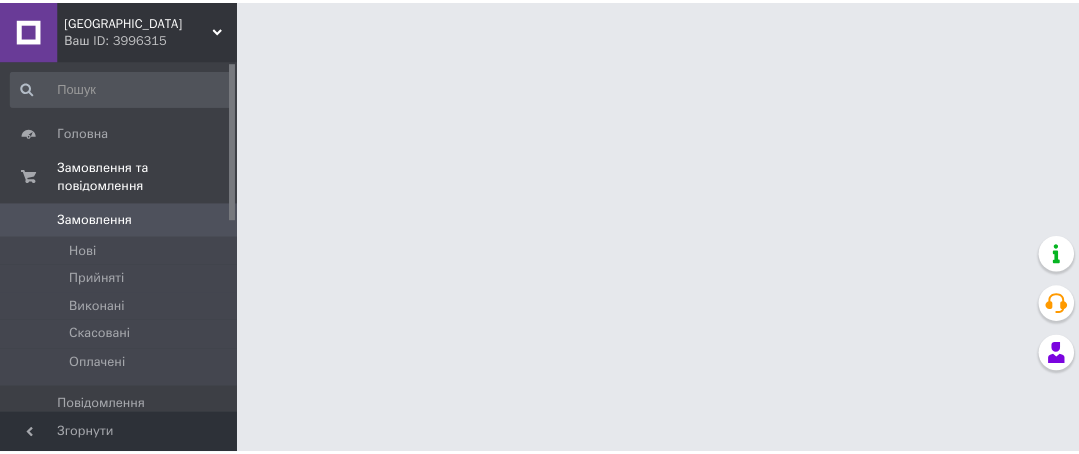 scroll, scrollTop: 0, scrollLeft: 0, axis: both 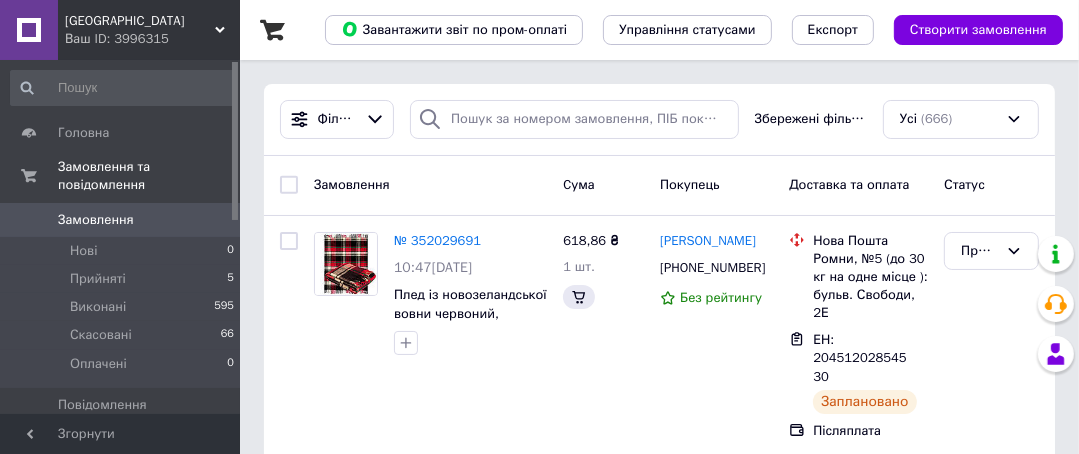 click 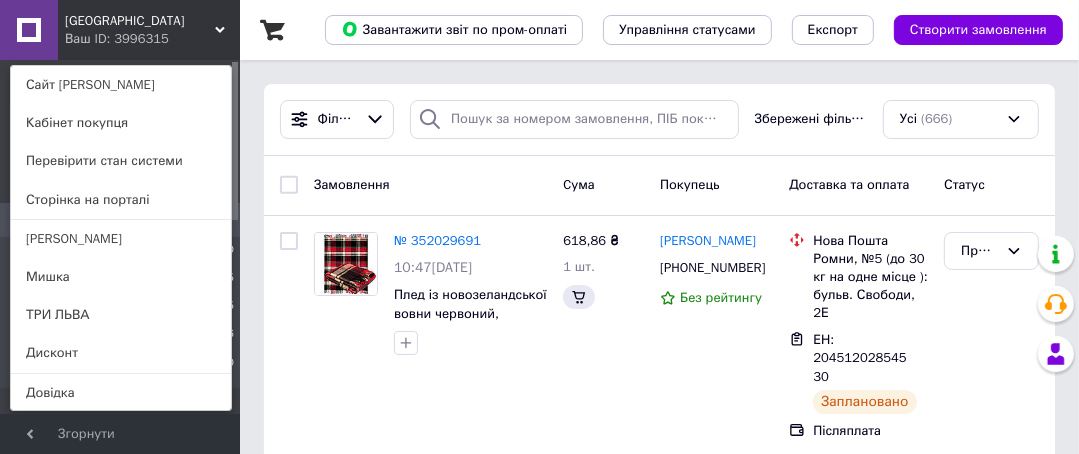 click on "ТРИ ЛЬВА" at bounding box center (121, 315) 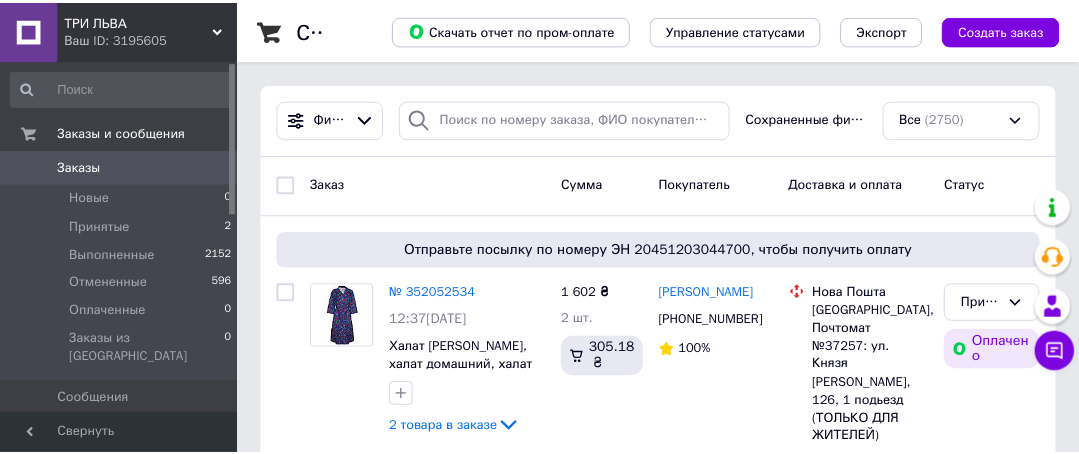 scroll, scrollTop: 0, scrollLeft: 0, axis: both 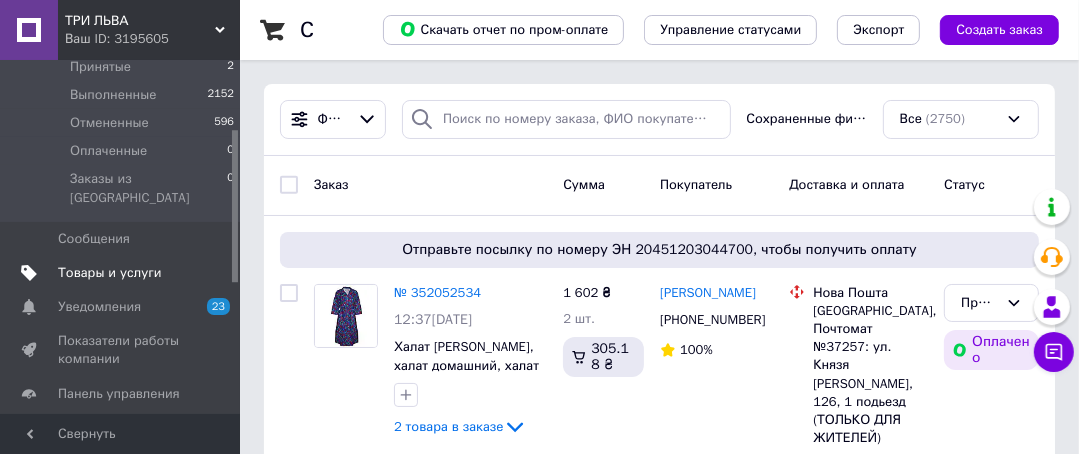 click on "Товары и услуги" at bounding box center [110, 273] 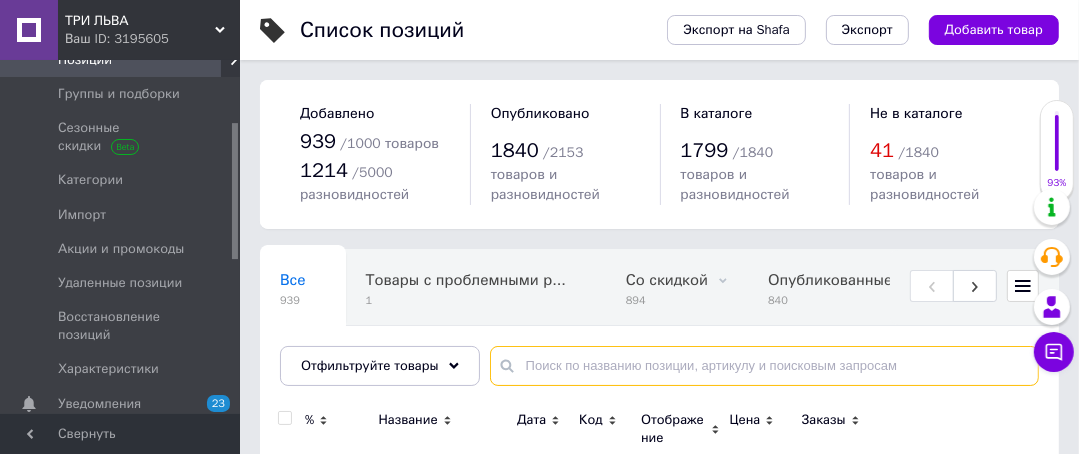 click at bounding box center [764, 366] 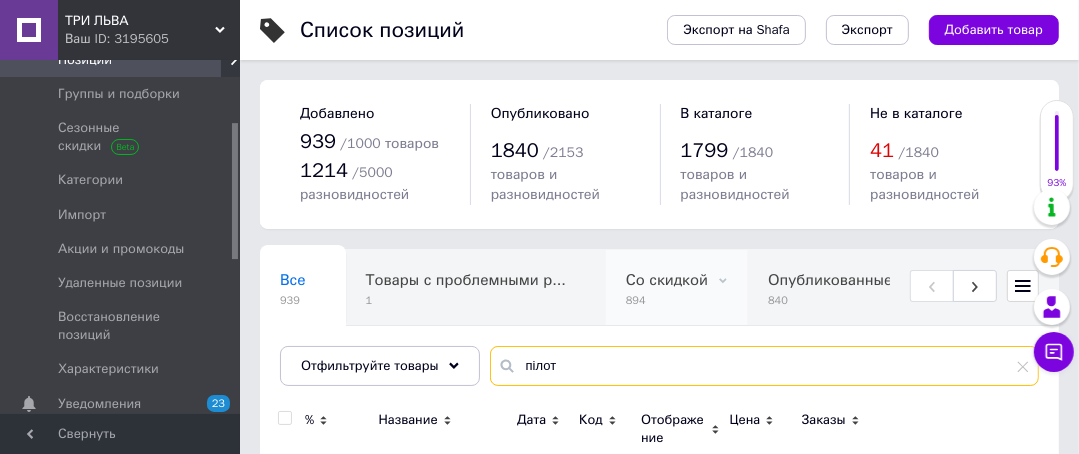 scroll, scrollTop: 0, scrollLeft: 267, axis: horizontal 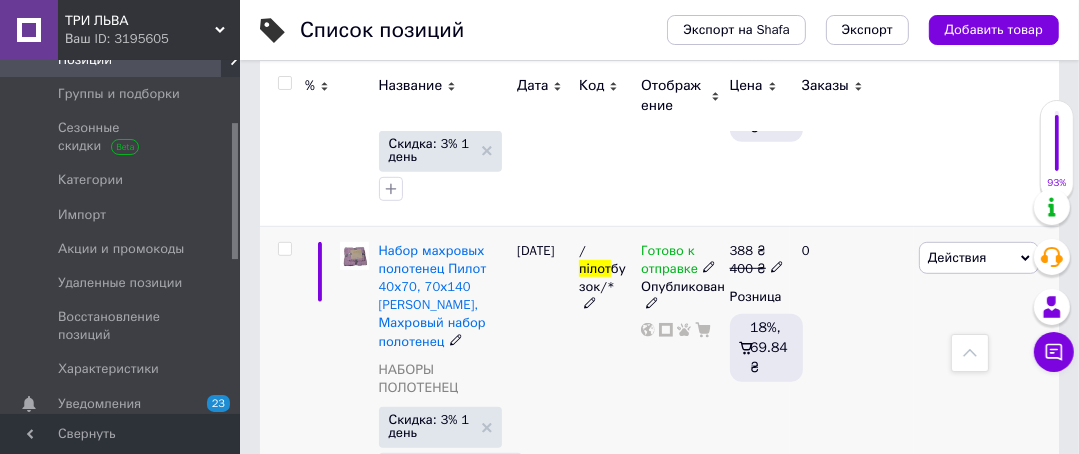 type on "пілот" 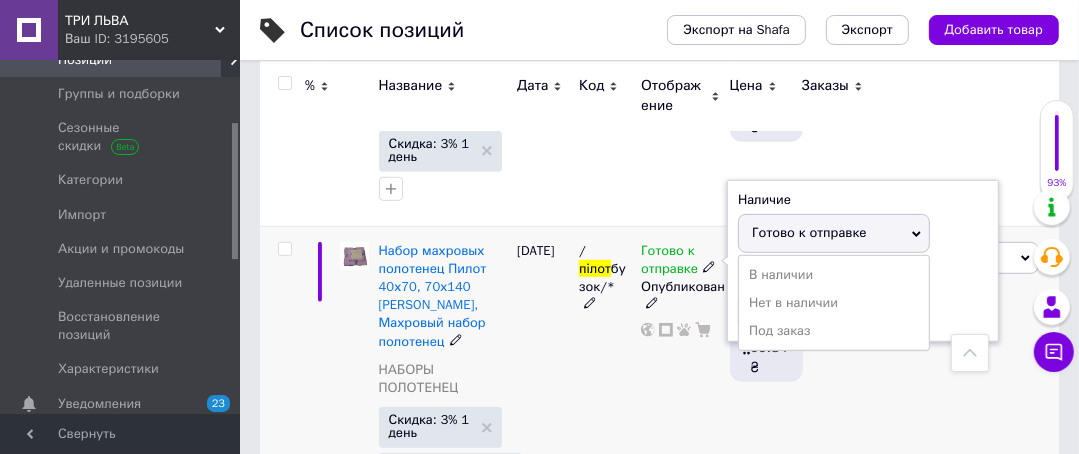 click on "Готово к отправке" at bounding box center (809, 232) 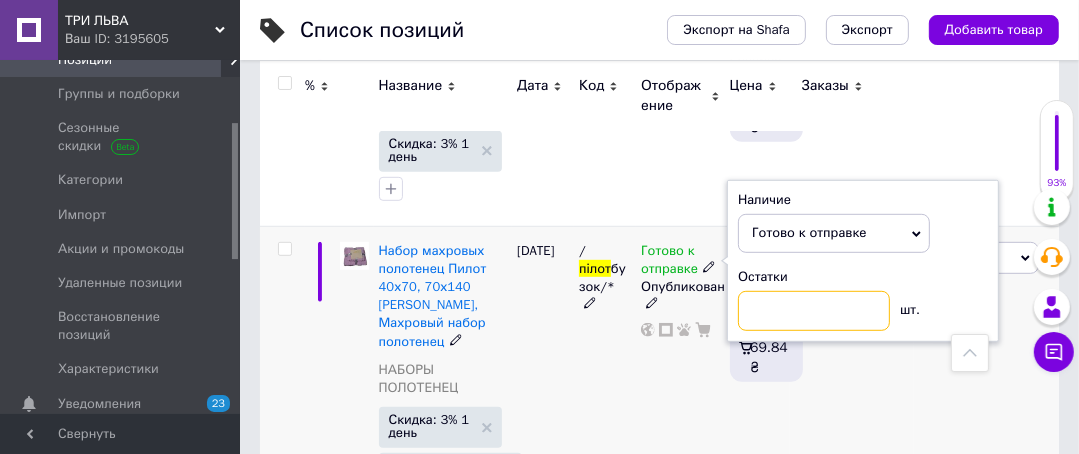 click at bounding box center [814, 311] 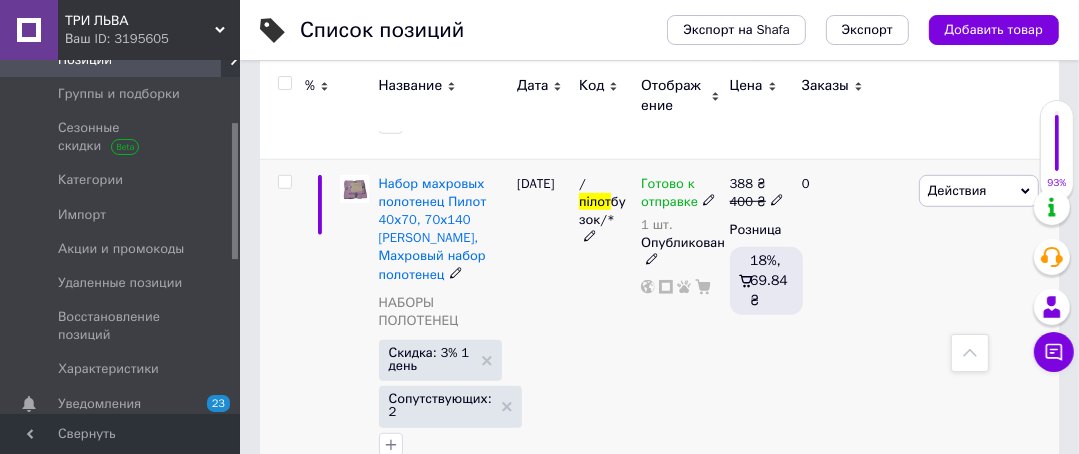 scroll, scrollTop: 1040, scrollLeft: 0, axis: vertical 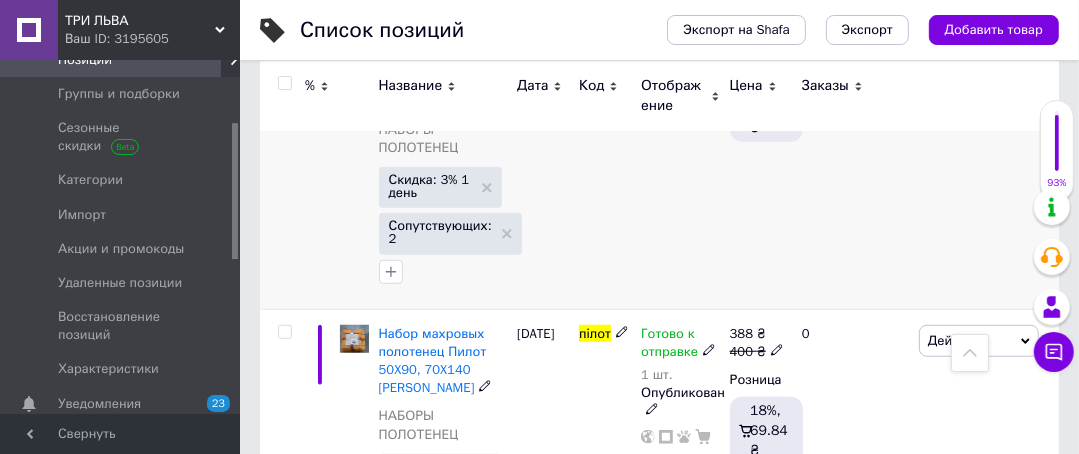 drag, startPoint x: 952, startPoint y: 322, endPoint x: 936, endPoint y: 271, distance: 53.450912 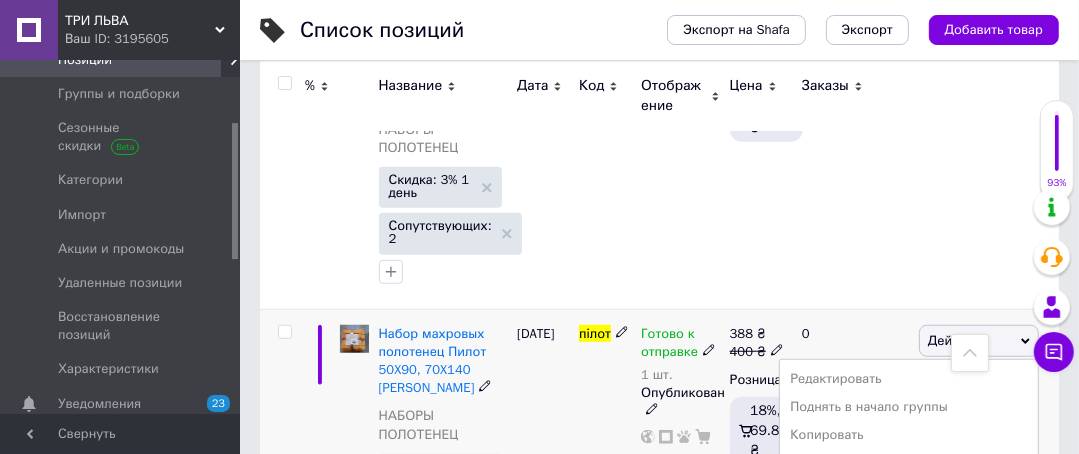 scroll, scrollTop: 1280, scrollLeft: 0, axis: vertical 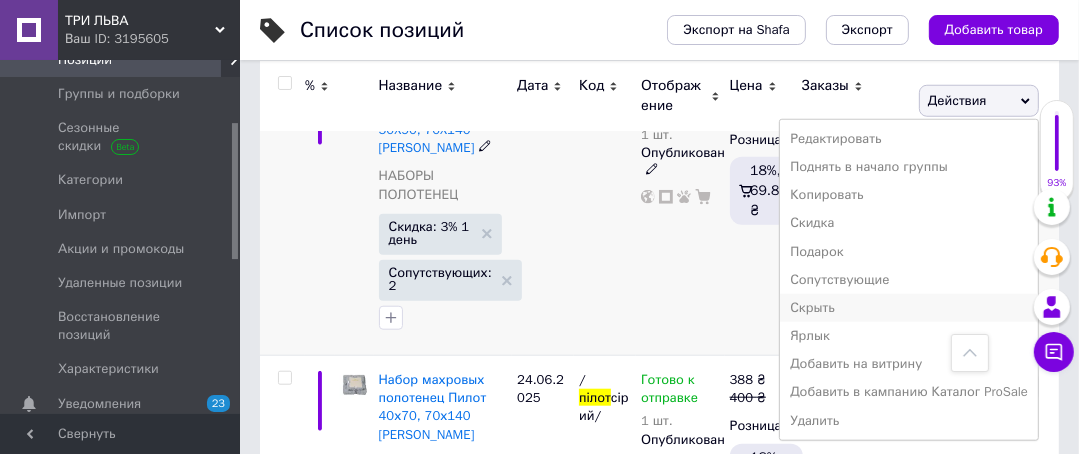 click on "Скрыть" at bounding box center (909, 308) 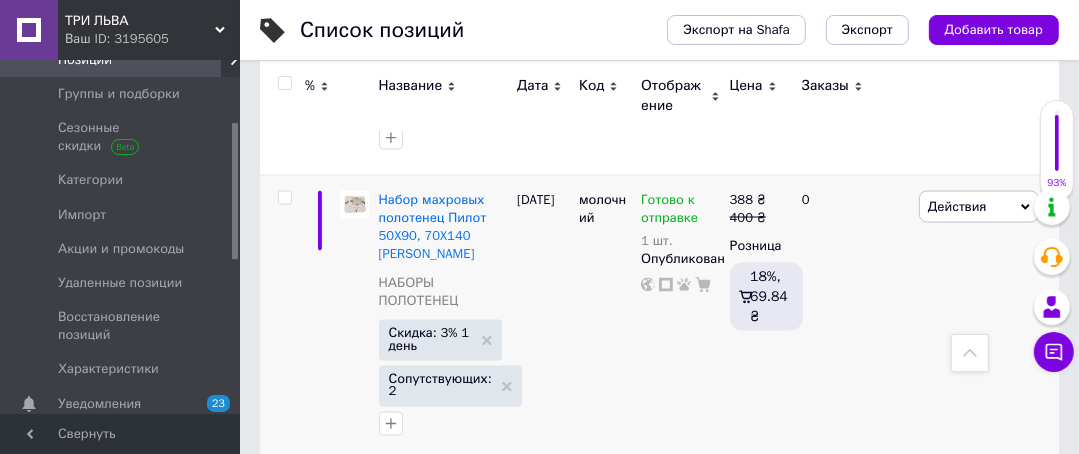 scroll, scrollTop: 2311, scrollLeft: 0, axis: vertical 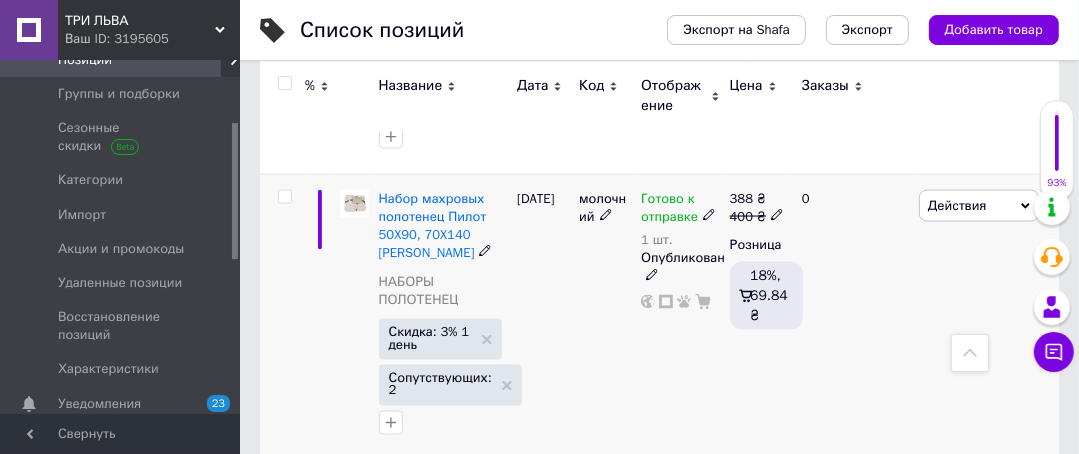 click on "Действия" at bounding box center (957, 205) 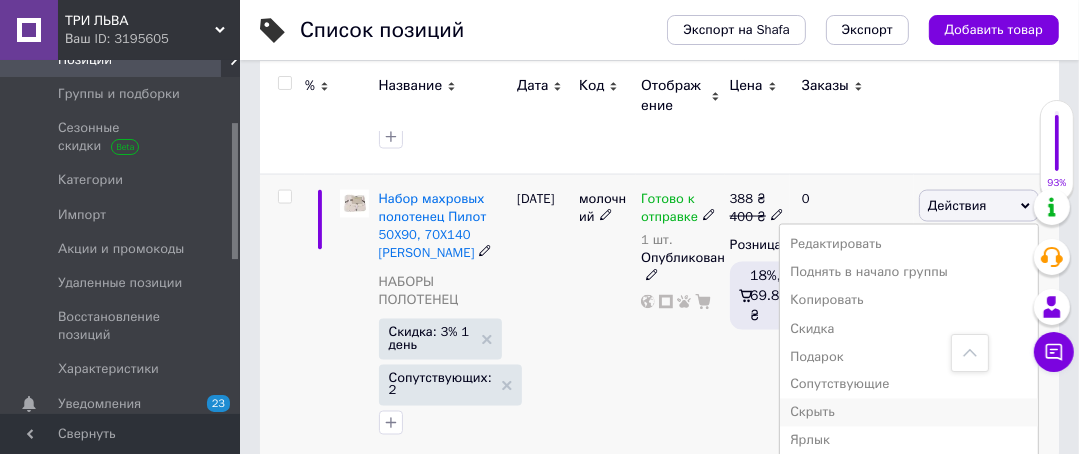 click on "Скрыть" at bounding box center (909, 413) 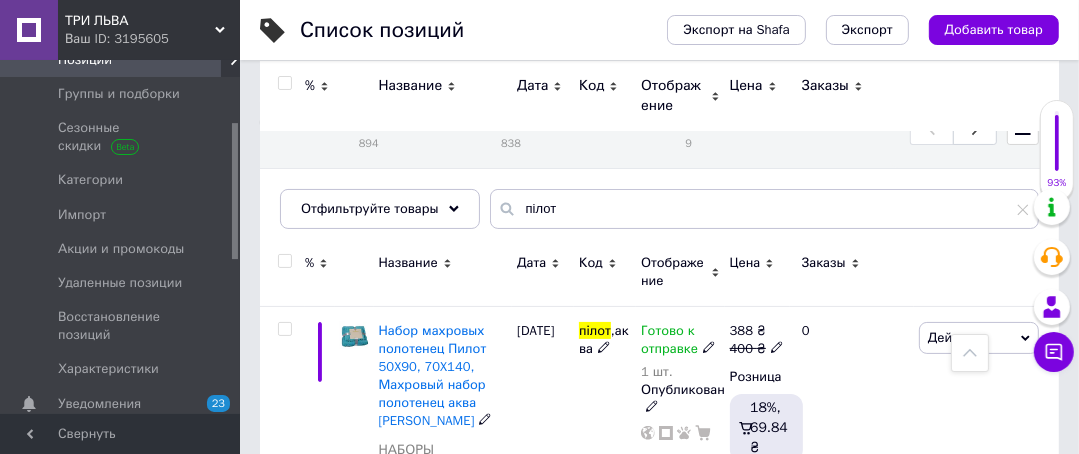 scroll, scrollTop: 0, scrollLeft: 0, axis: both 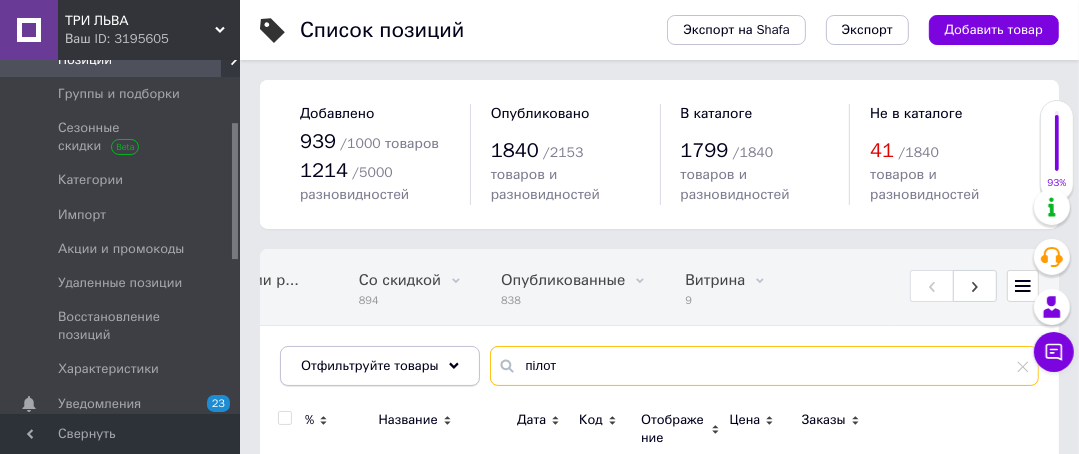 drag, startPoint x: 593, startPoint y: 363, endPoint x: 436, endPoint y: 368, distance: 157.0796 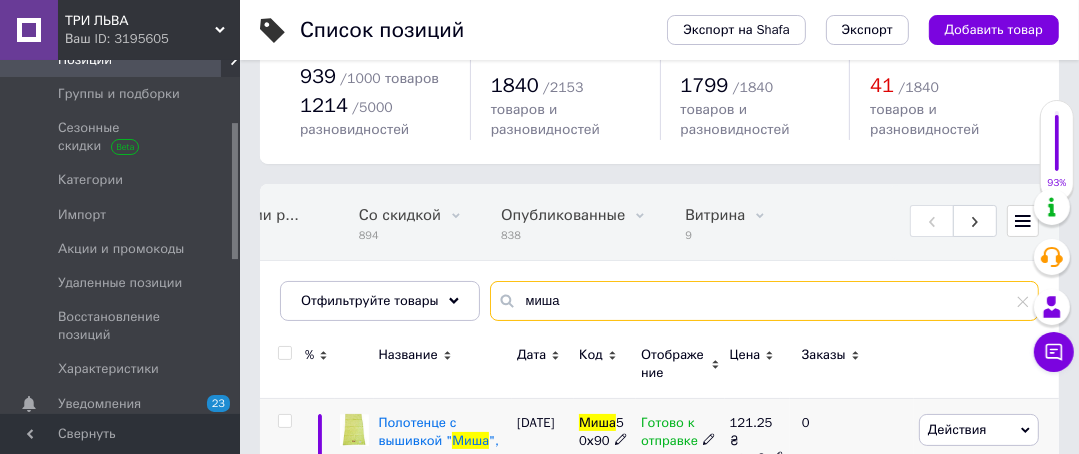 scroll, scrollTop: 267, scrollLeft: 0, axis: vertical 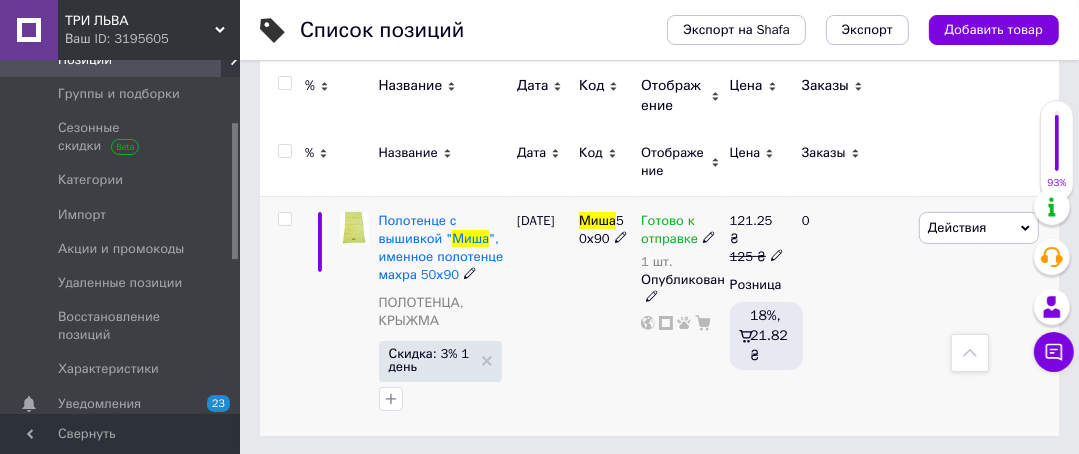 type on "миша" 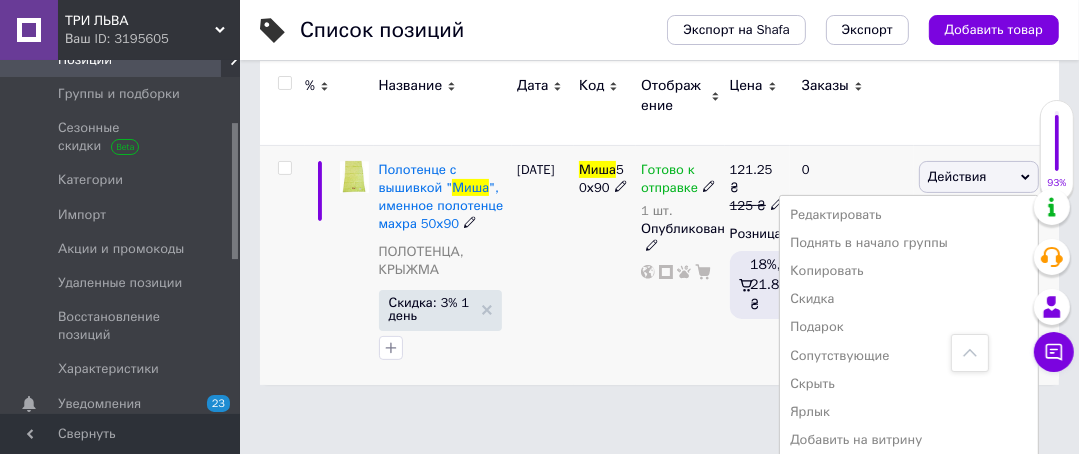 scroll, scrollTop: 378, scrollLeft: 0, axis: vertical 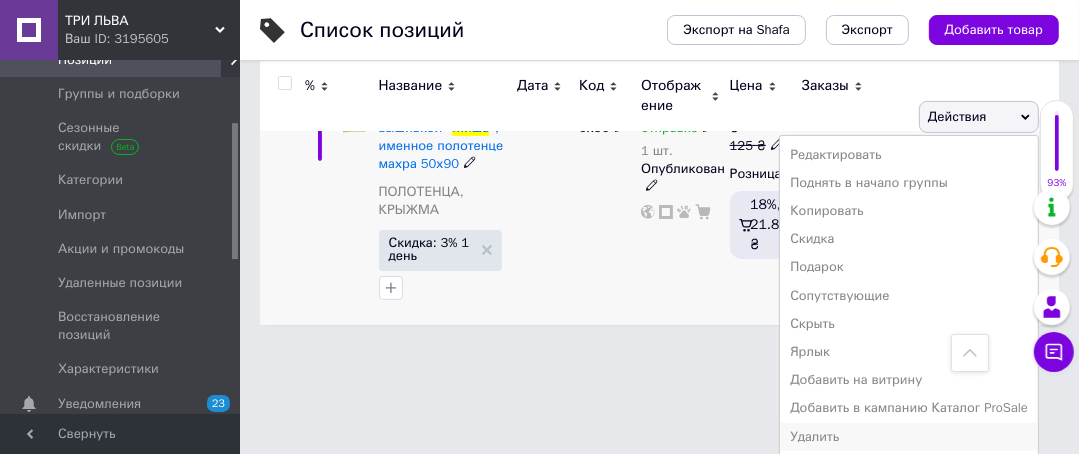 click on "Удалить" at bounding box center (909, 437) 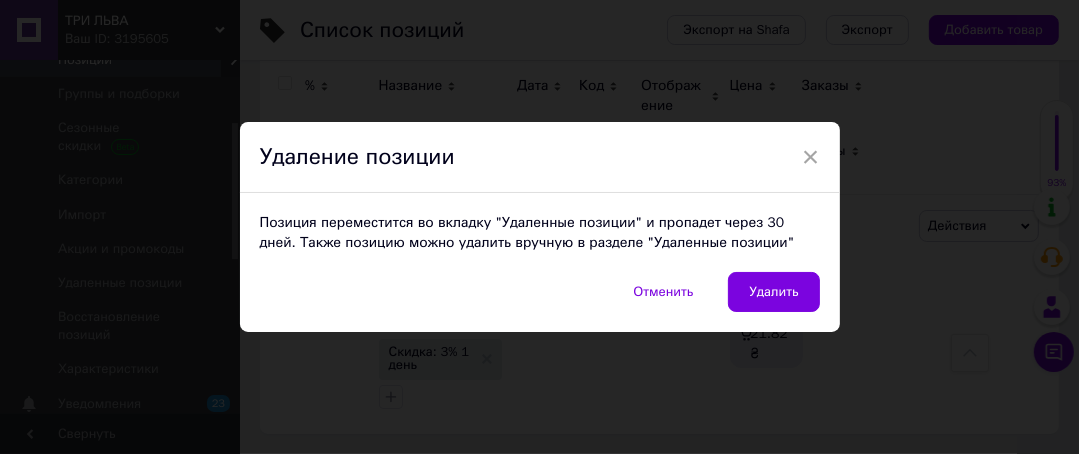 scroll, scrollTop: 267, scrollLeft: 0, axis: vertical 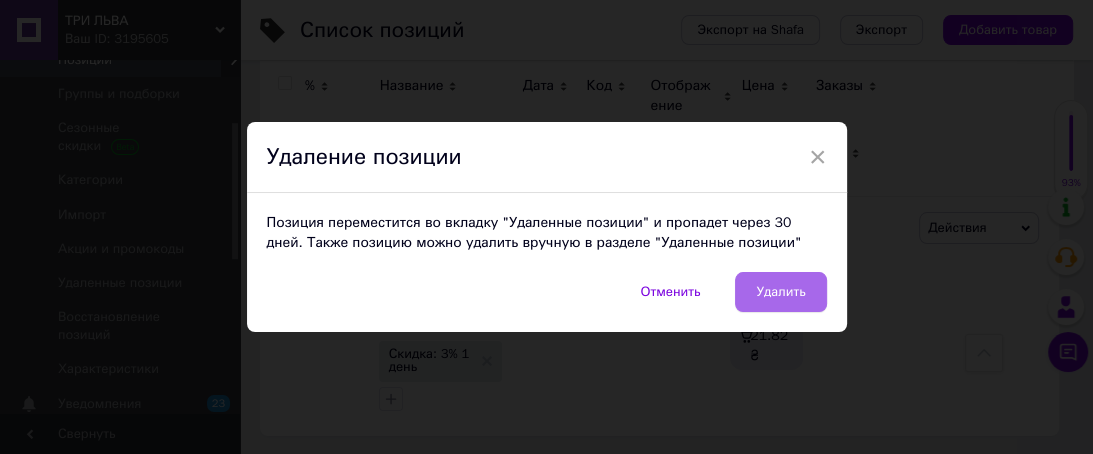 click on "Удалить" at bounding box center (780, 292) 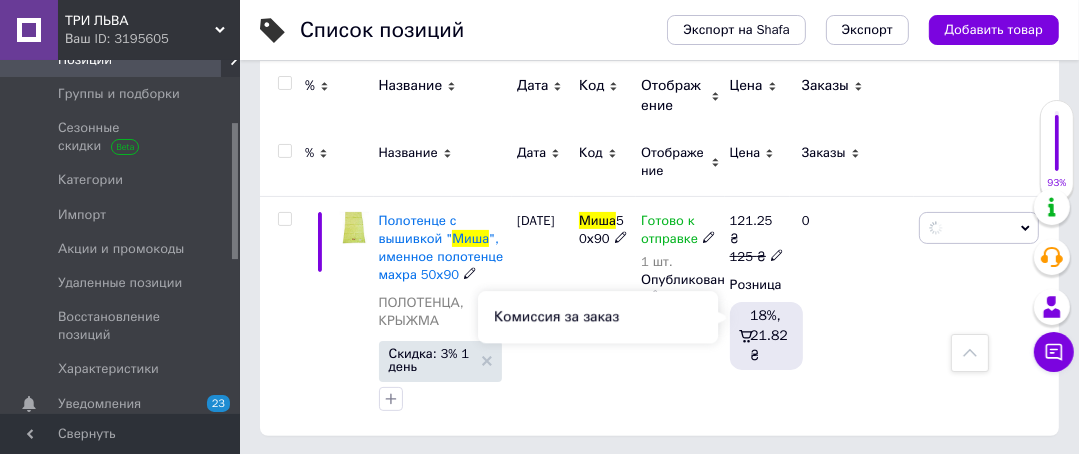 scroll, scrollTop: 0, scrollLeft: 253, axis: horizontal 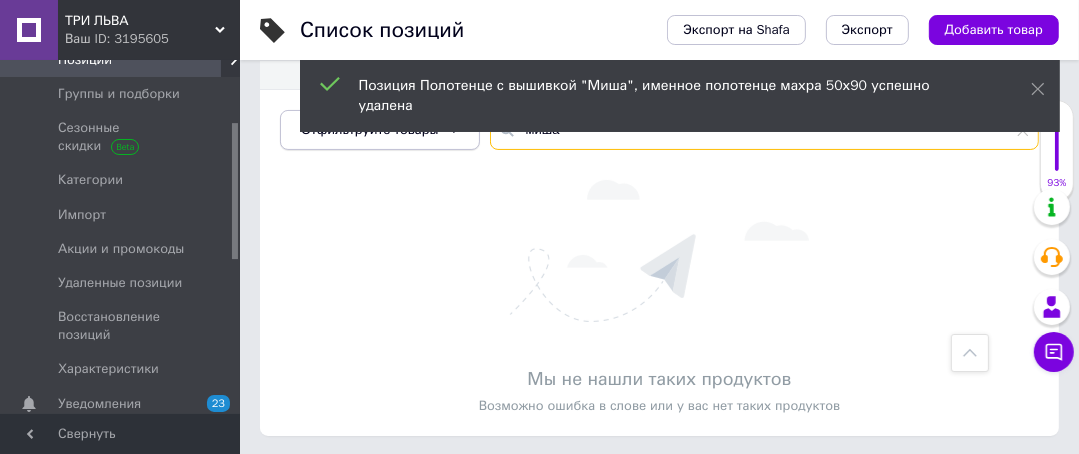drag, startPoint x: 584, startPoint y: 126, endPoint x: 432, endPoint y: 118, distance: 152.21039 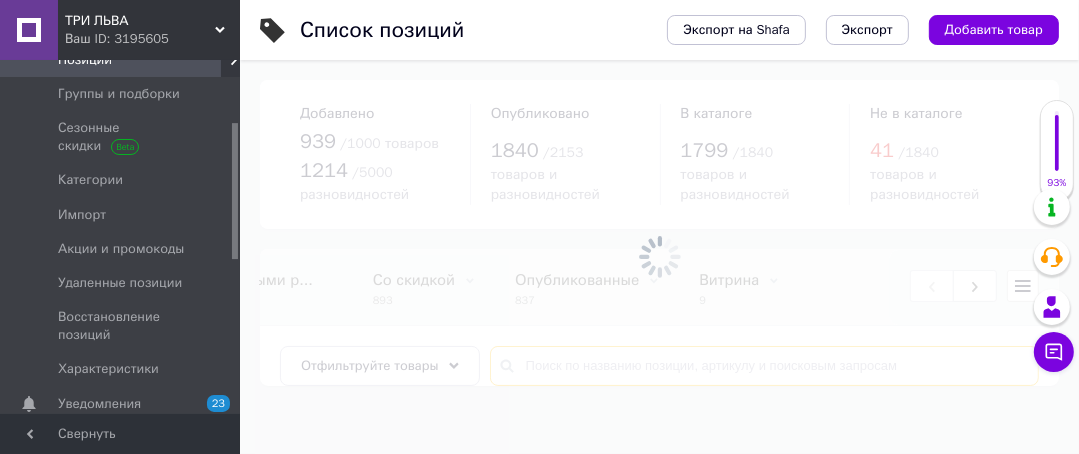 scroll, scrollTop: 0, scrollLeft: 0, axis: both 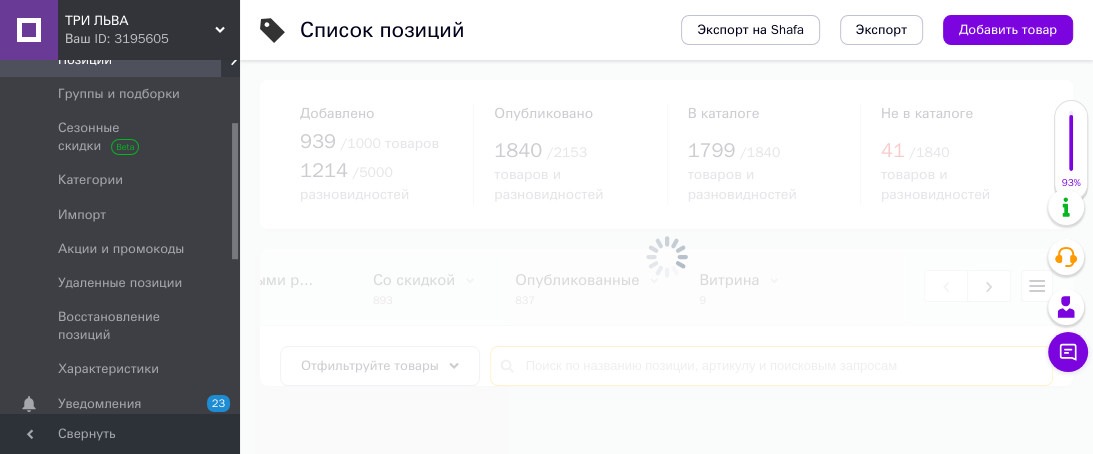 type 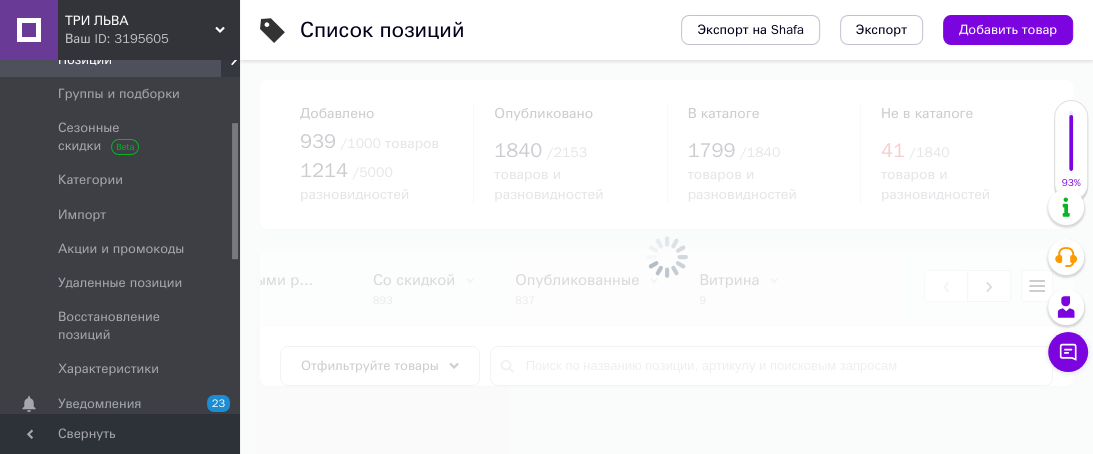 click 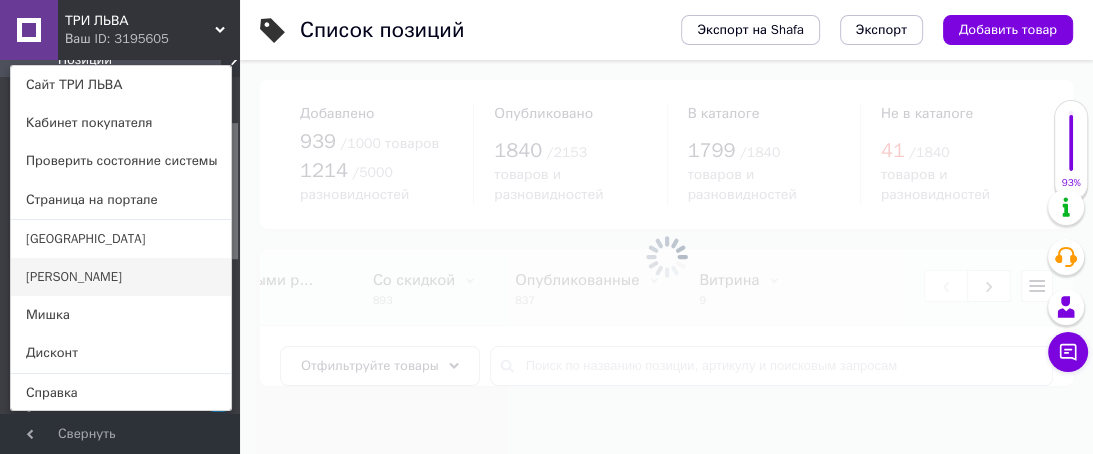 click on "[PERSON_NAME]" at bounding box center [121, 277] 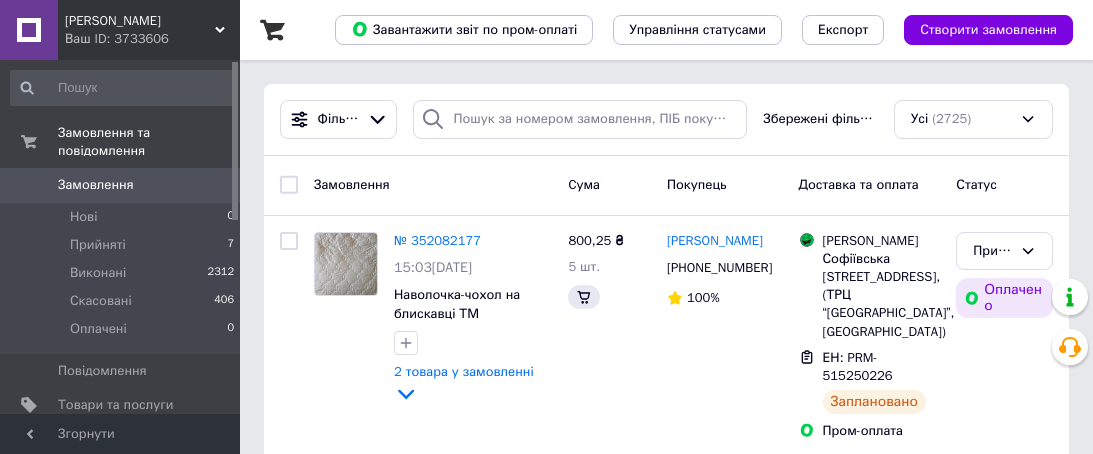scroll, scrollTop: 0, scrollLeft: 0, axis: both 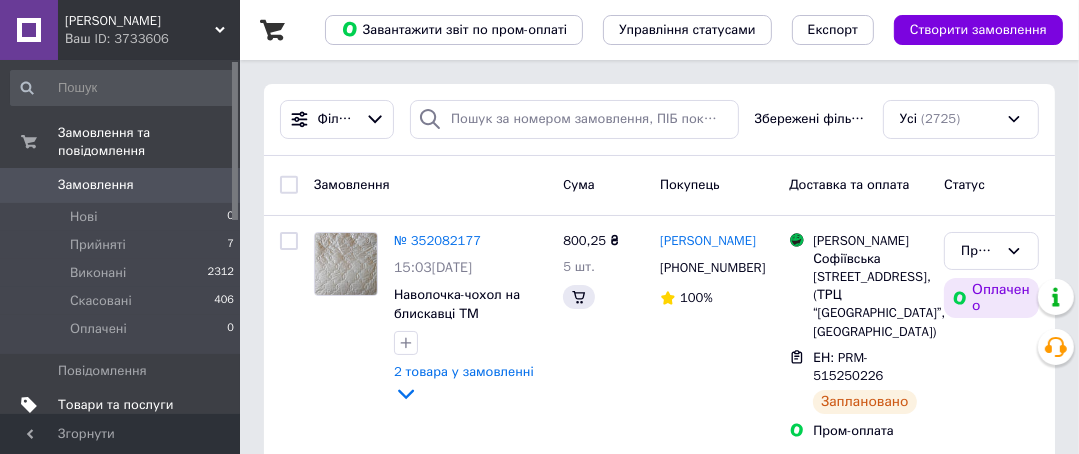 click on "Товари та послуги" at bounding box center (115, 405) 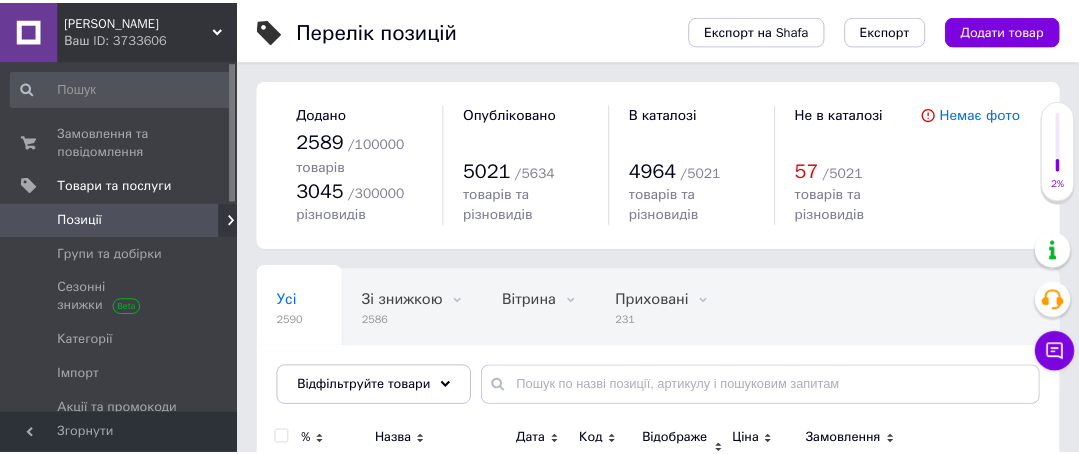 scroll, scrollTop: 160, scrollLeft: 0, axis: vertical 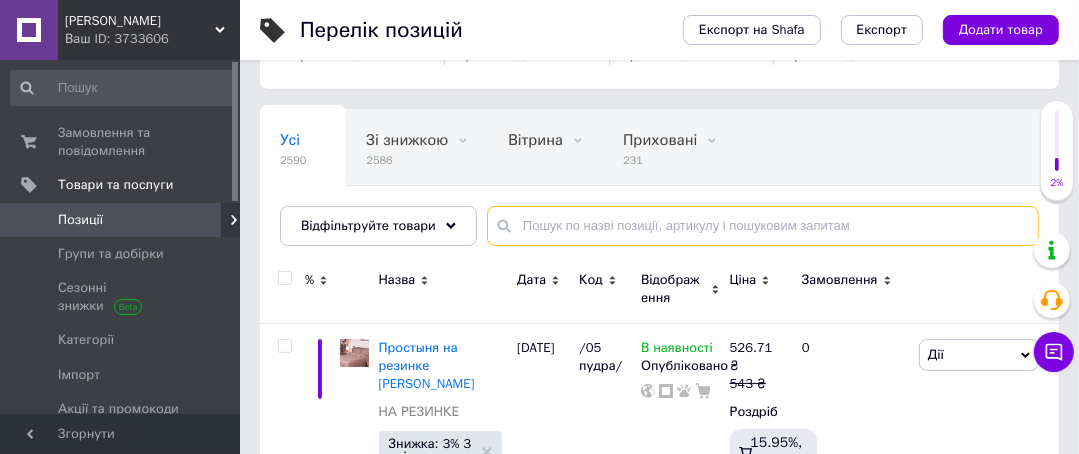 click at bounding box center (763, 226) 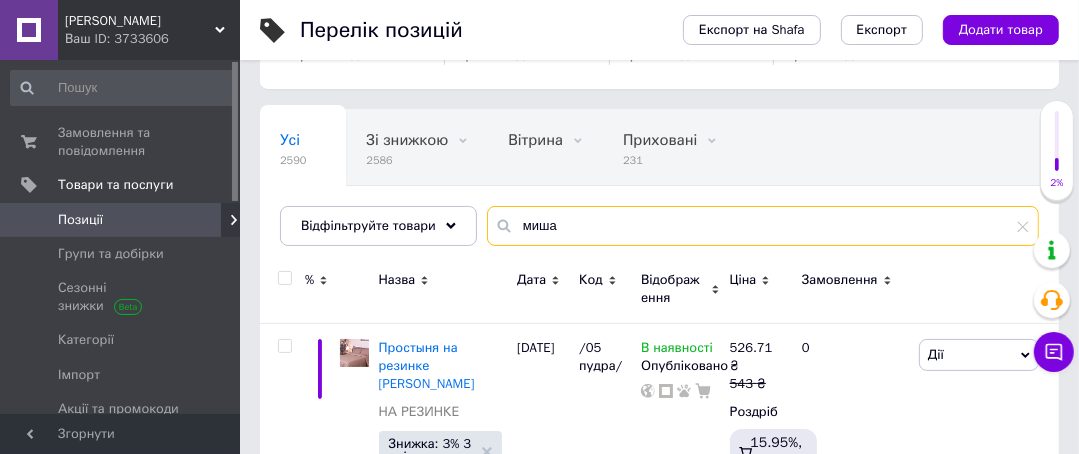 type on "миша" 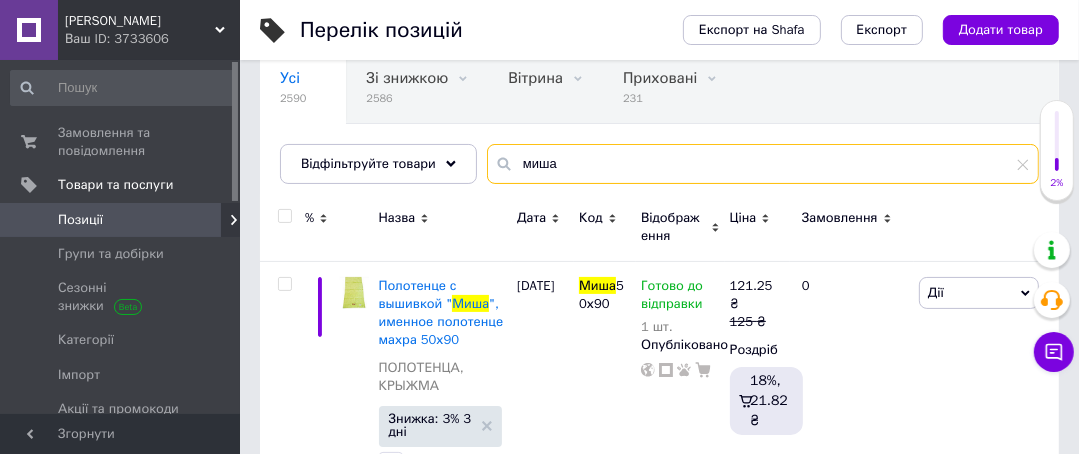 scroll, scrollTop: 287, scrollLeft: 0, axis: vertical 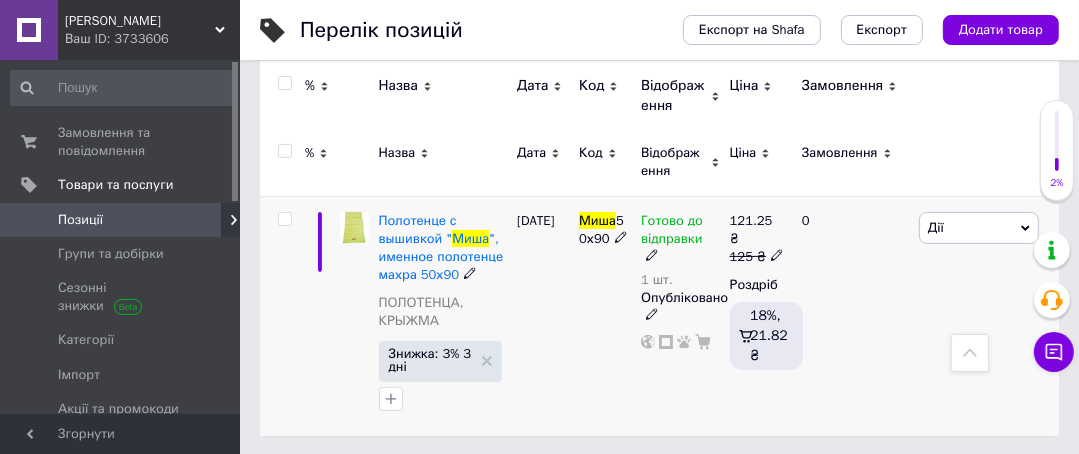 click on "Дії" at bounding box center (979, 228) 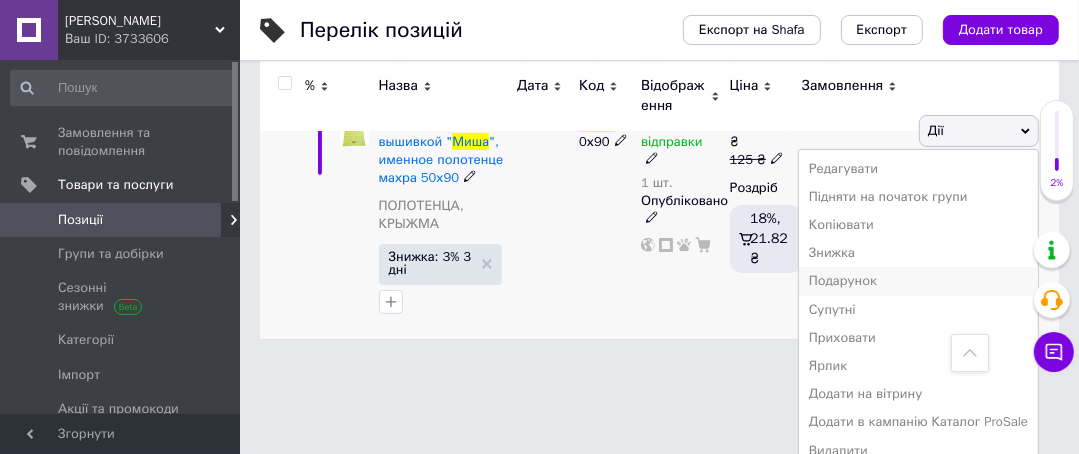 scroll, scrollTop: 398, scrollLeft: 0, axis: vertical 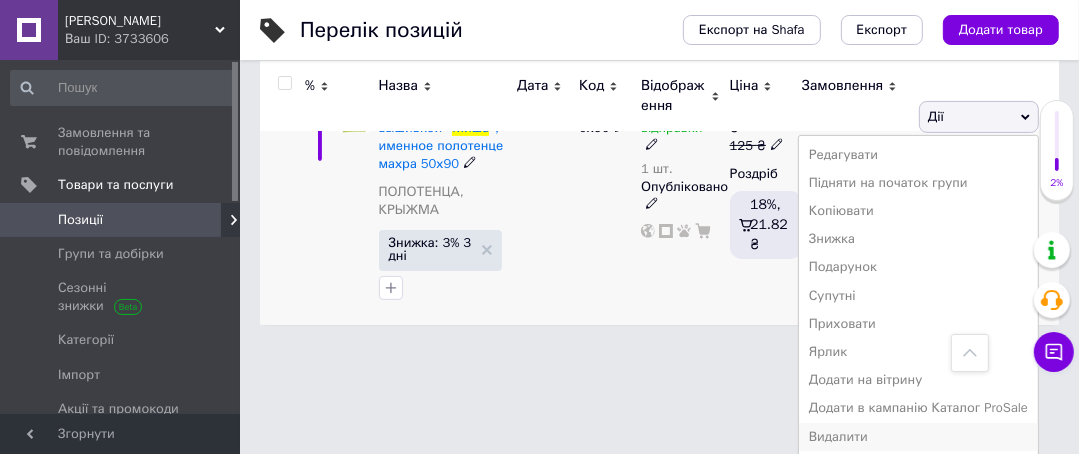 click on "Видалити" at bounding box center (918, 437) 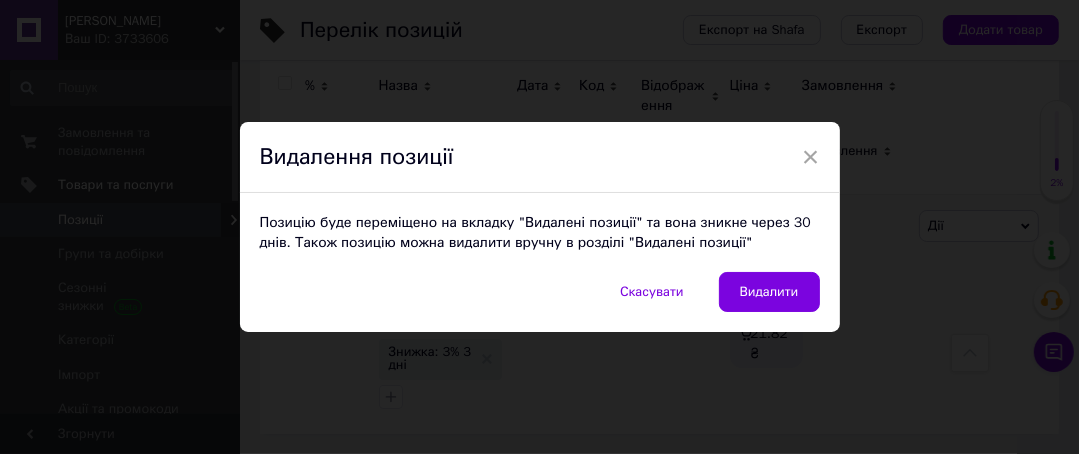 scroll, scrollTop: 287, scrollLeft: 0, axis: vertical 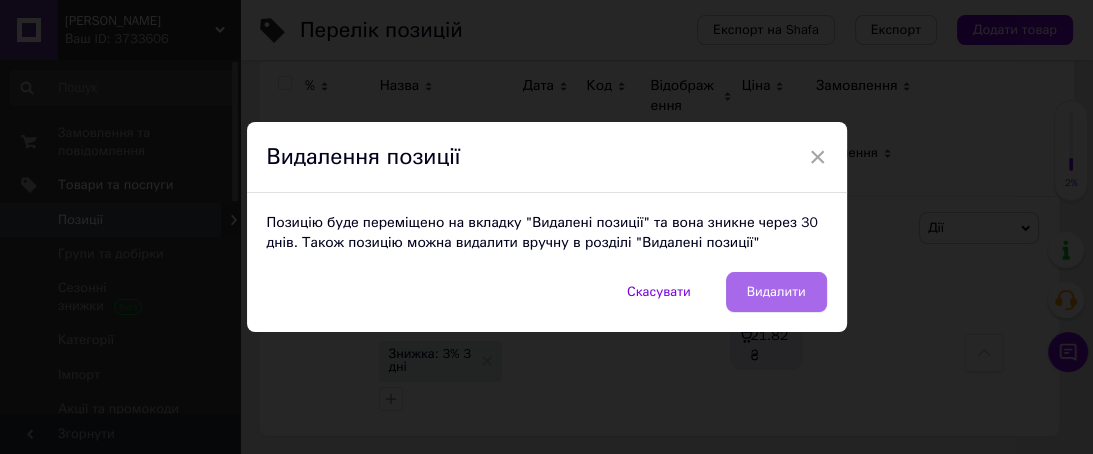 click on "Видалити" at bounding box center [776, 292] 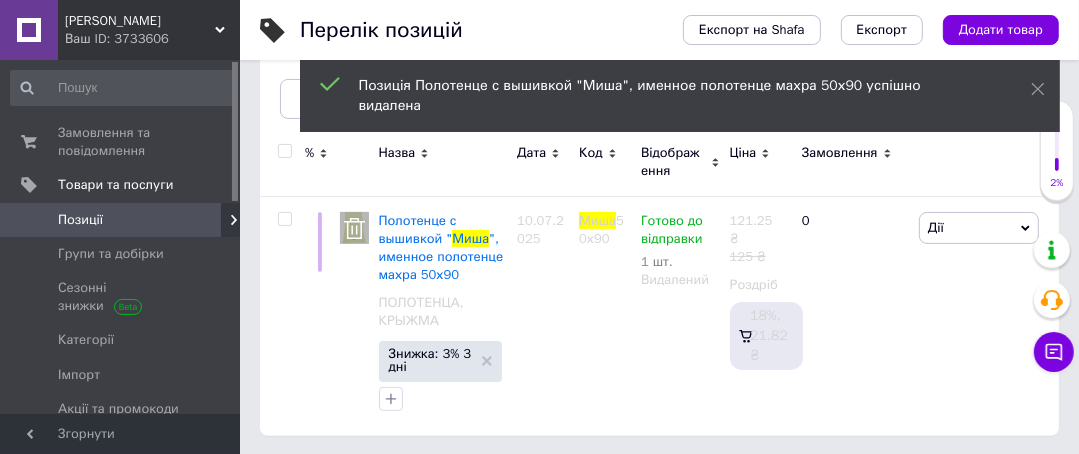 scroll, scrollTop: 47, scrollLeft: 0, axis: vertical 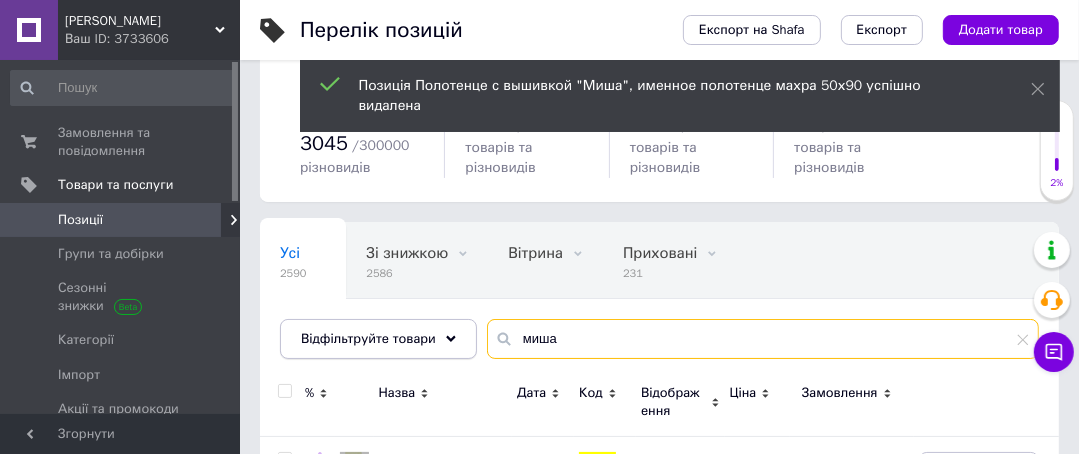 drag, startPoint x: 585, startPoint y: 344, endPoint x: 436, endPoint y: 348, distance: 149.05368 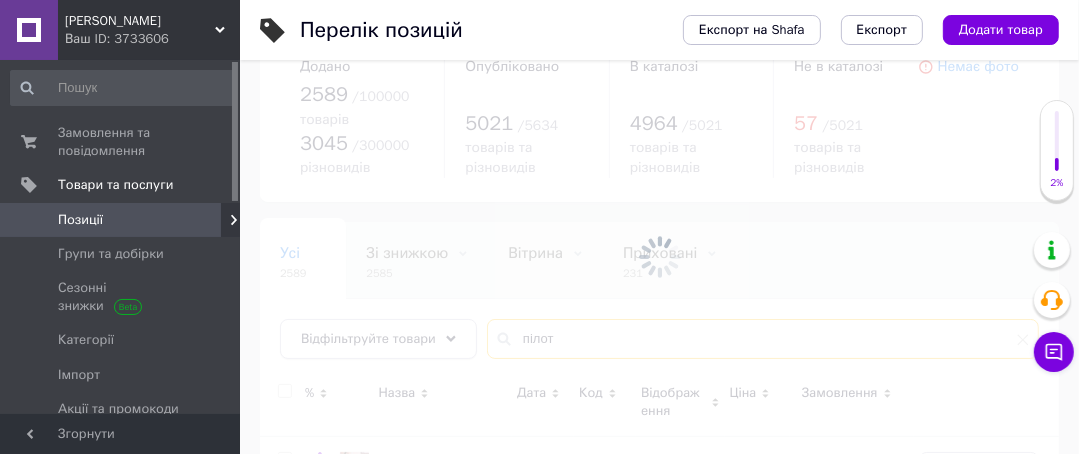 scroll, scrollTop: 207, scrollLeft: 0, axis: vertical 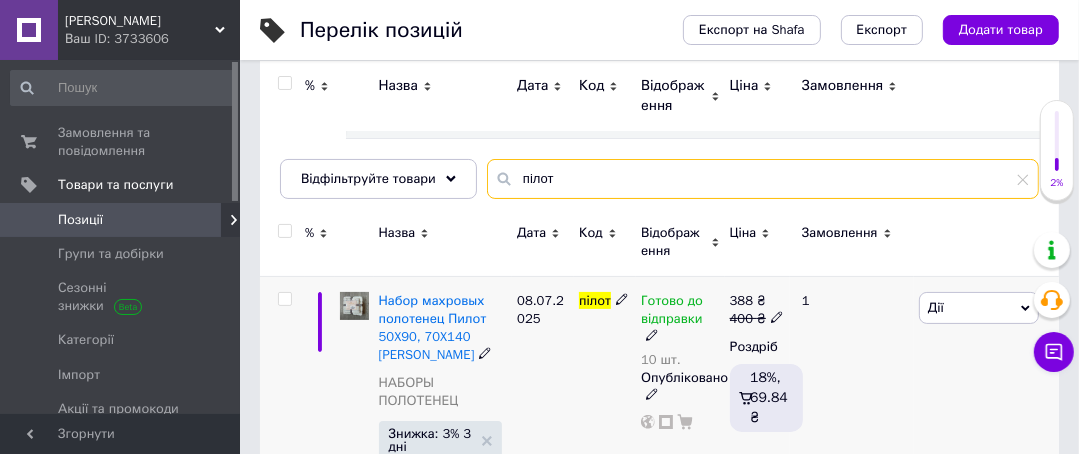 type on "пілот" 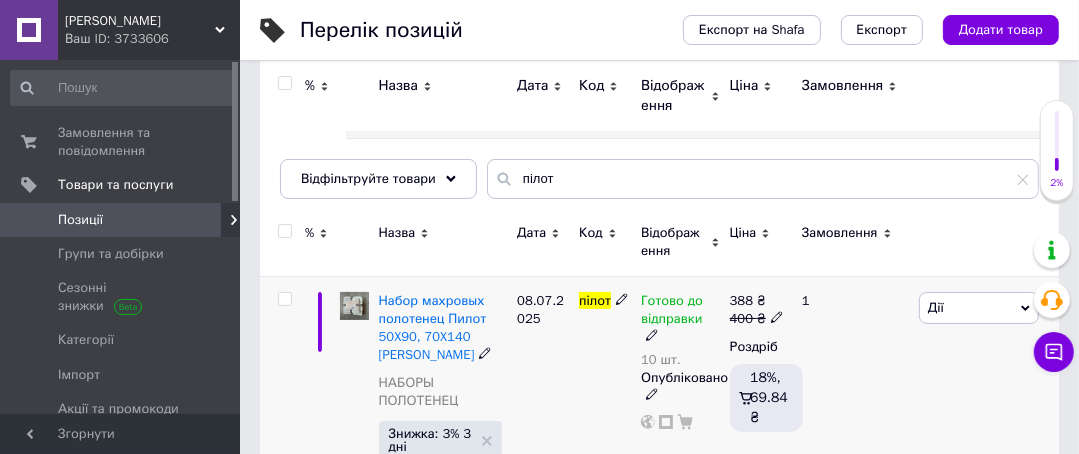 click on "Дії" at bounding box center [979, 308] 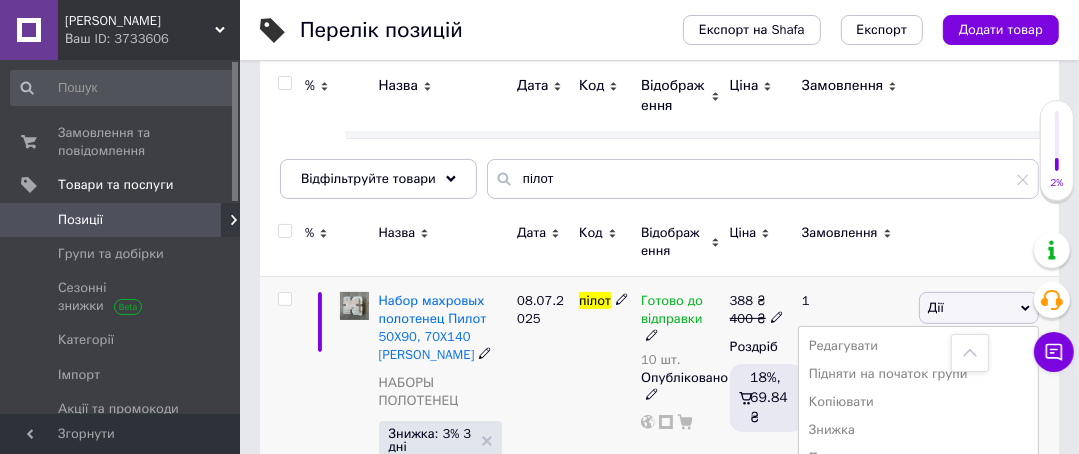 scroll, scrollTop: 367, scrollLeft: 0, axis: vertical 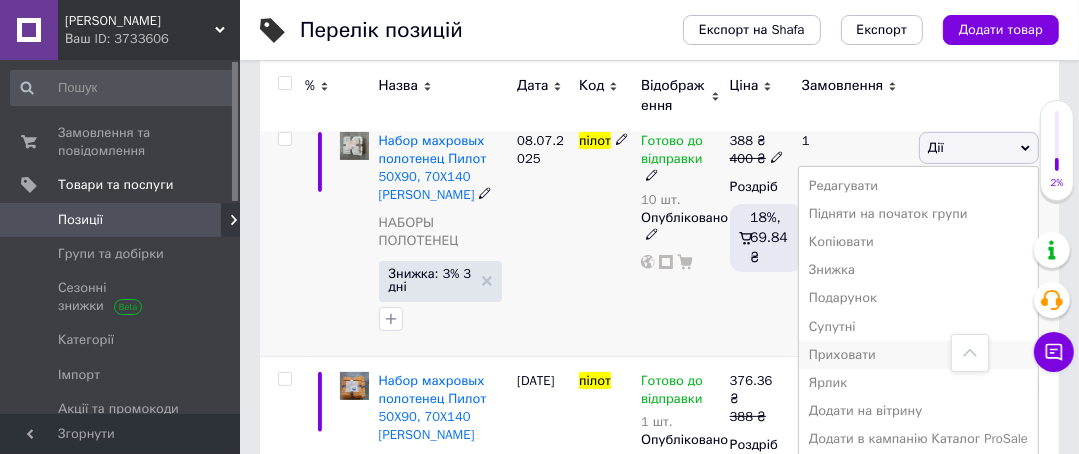 click on "Приховати" at bounding box center [918, 355] 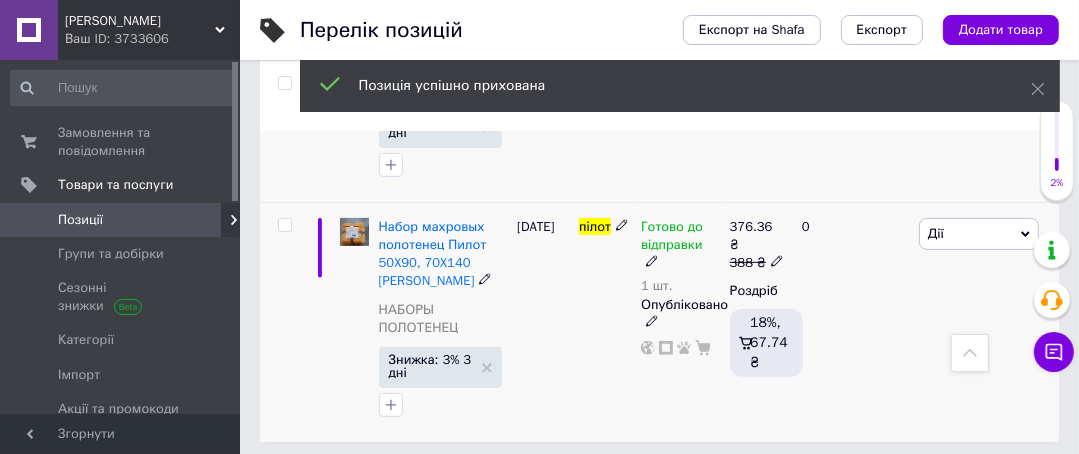 scroll, scrollTop: 527, scrollLeft: 0, axis: vertical 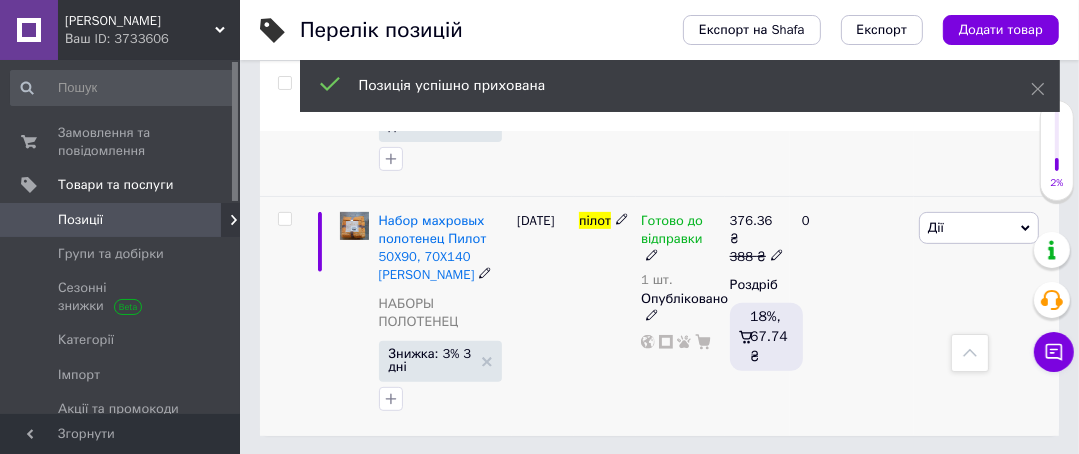 click on "Дії" at bounding box center (979, 228) 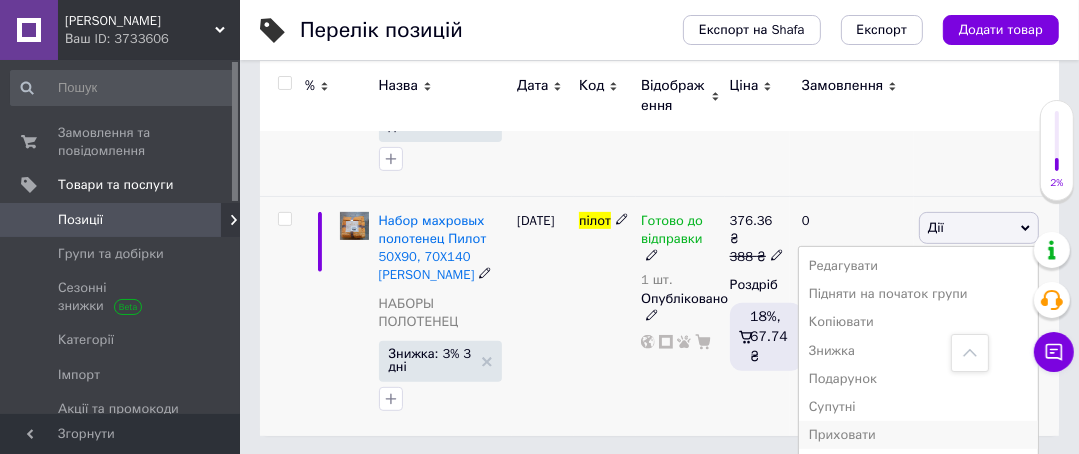 click on "Приховати" at bounding box center [918, 435] 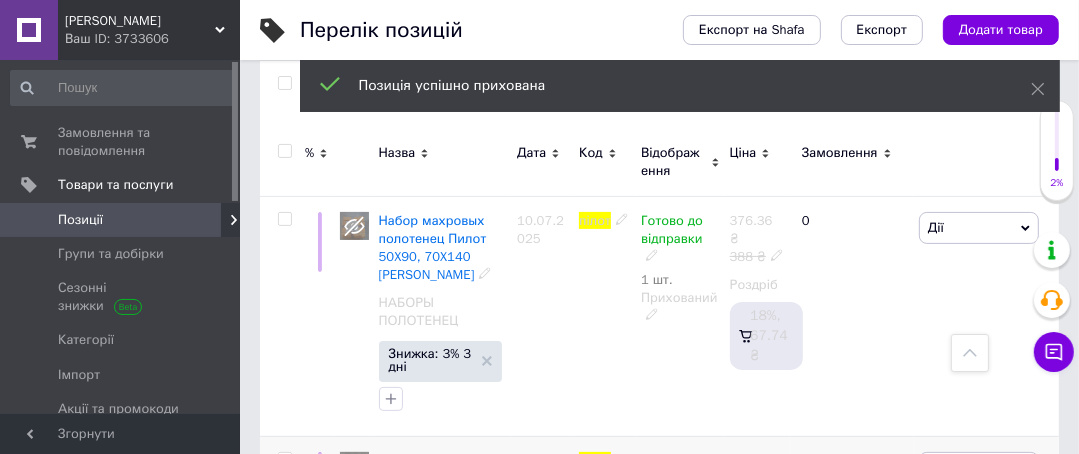 scroll, scrollTop: 0, scrollLeft: 0, axis: both 